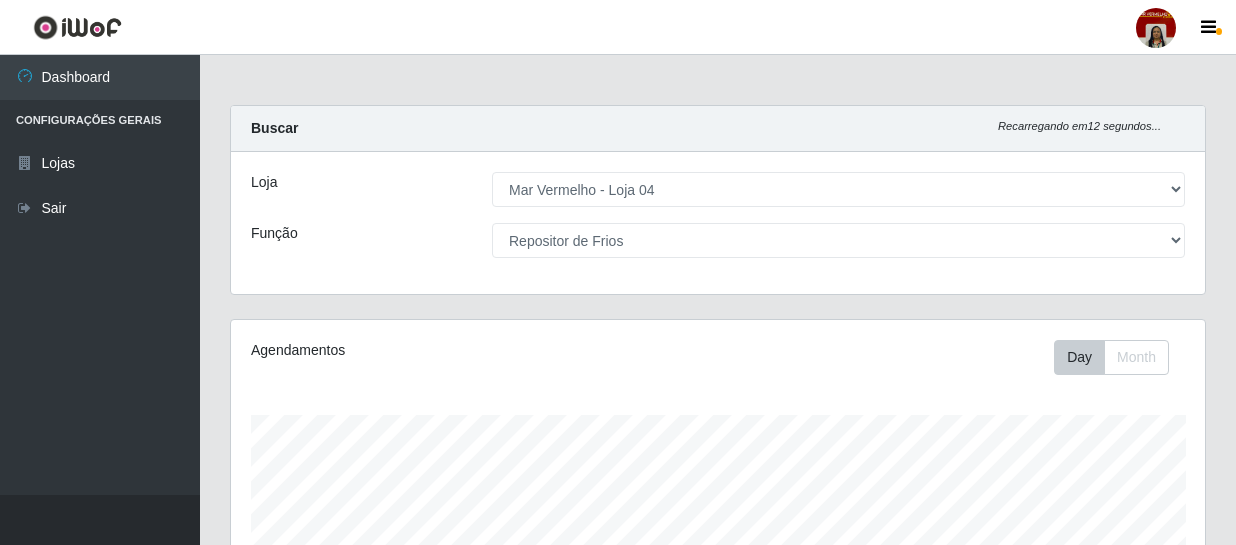 select on "251" 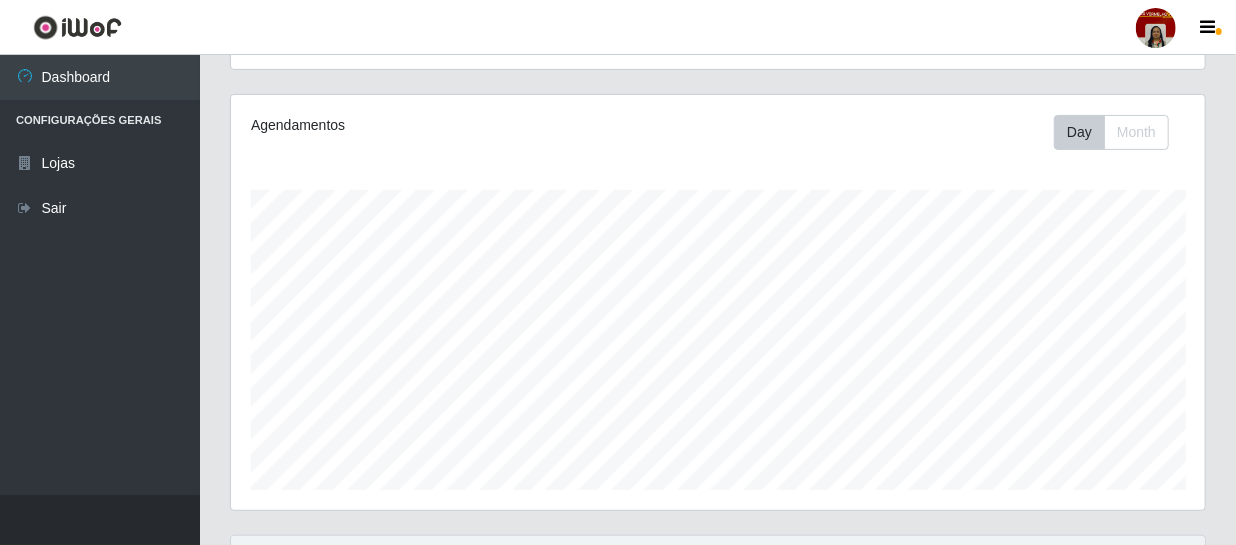 scroll, scrollTop: 999585, scrollLeft: 999025, axis: both 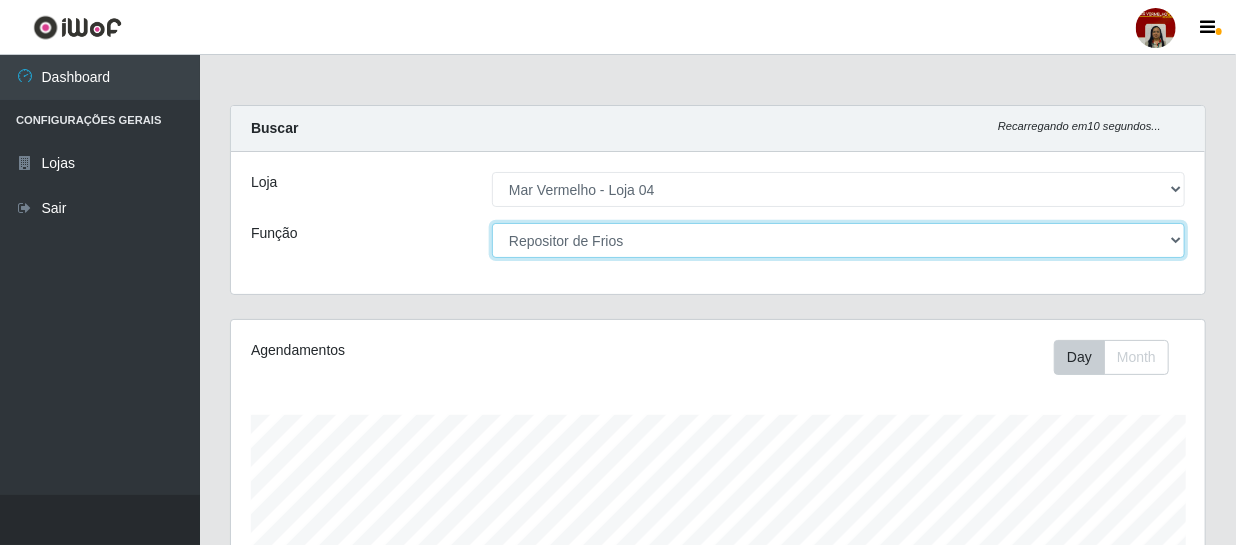 click on "[Selecione...] ASG ASG + ASG ++ Auxiliar de Depósito  Auxiliar de Depósito + Auxiliar de Depósito ++ Auxiliar de Estacionamento Auxiliar de Estacionamento + Auxiliar de Estacionamento ++ Balconista de Frios Balconista de Frios + Balconista de Padaria  Balconista de Padaria + Embalador Embalador + Embalador ++ Operador de Caixa Operador de Caixa + Operador de Caixa ++ Repositor  Repositor + Repositor ++ Repositor de Frios Repositor de Frios + Repositor de Frios ++ Repositor de Hortifruti Repositor de Hortifruti + Repositor de Hortifruti ++" at bounding box center (838, 240) 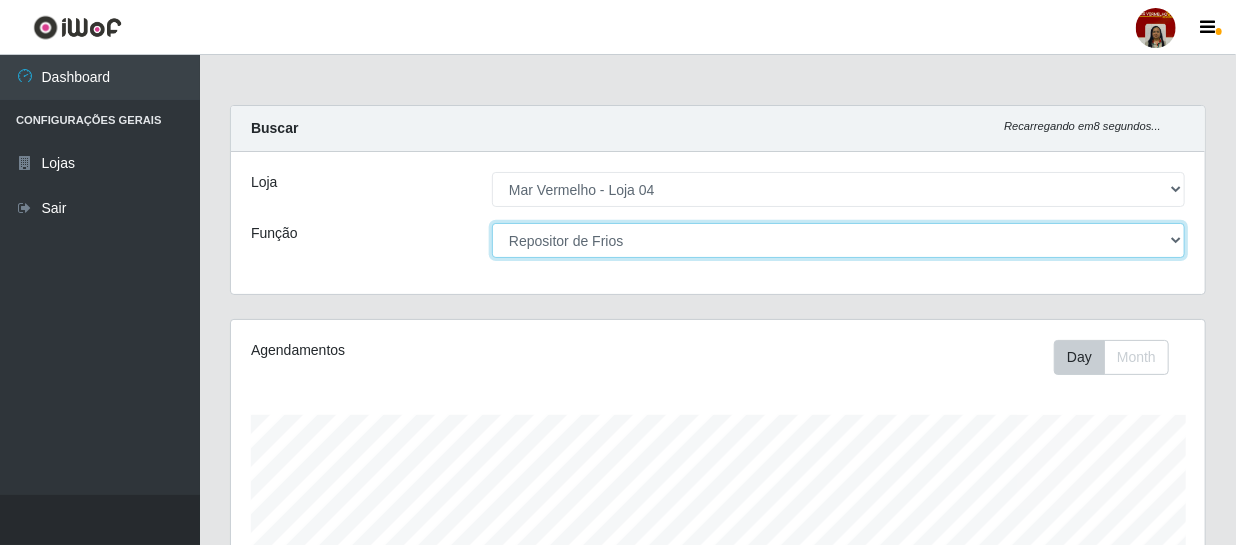select on "22" 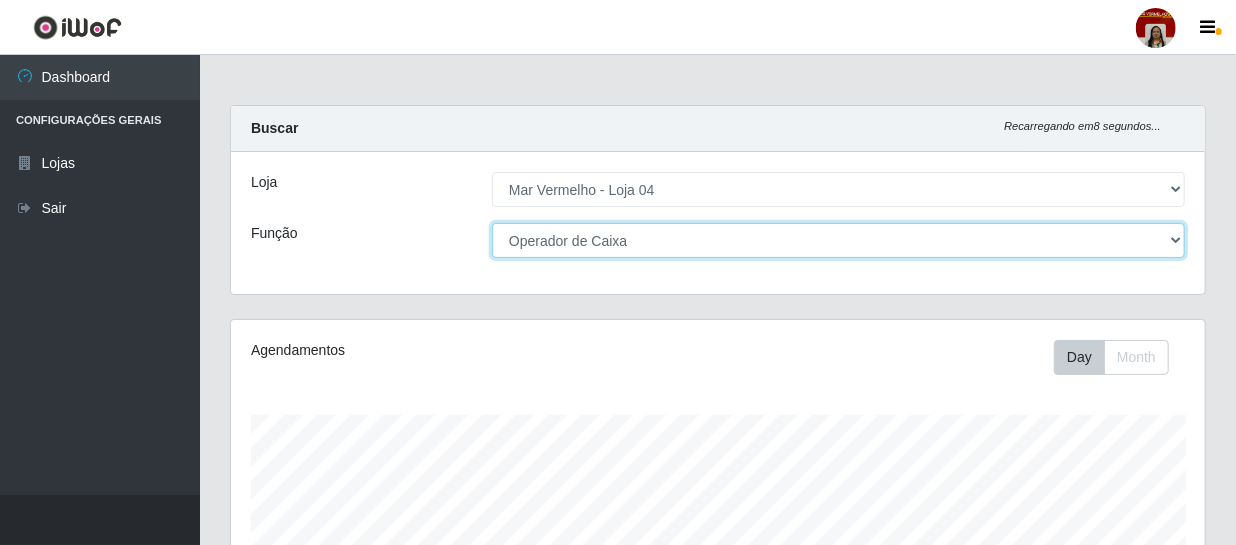 click on "[Selecione...] ASG ASG + ASG ++ Auxiliar de Depósito  Auxiliar de Depósito + Auxiliar de Depósito ++ Auxiliar de Estacionamento Auxiliar de Estacionamento + Auxiliar de Estacionamento ++ Balconista de Frios Balconista de Frios + Balconista de Padaria  Balconista de Padaria + Embalador Embalador + Embalador ++ Operador de Caixa Operador de Caixa + Operador de Caixa ++ Repositor  Repositor + Repositor ++ Repositor de Frios Repositor de Frios + Repositor de Frios ++ Repositor de Hortifruti Repositor de Hortifruti + Repositor de Hortifruti ++" at bounding box center [838, 240] 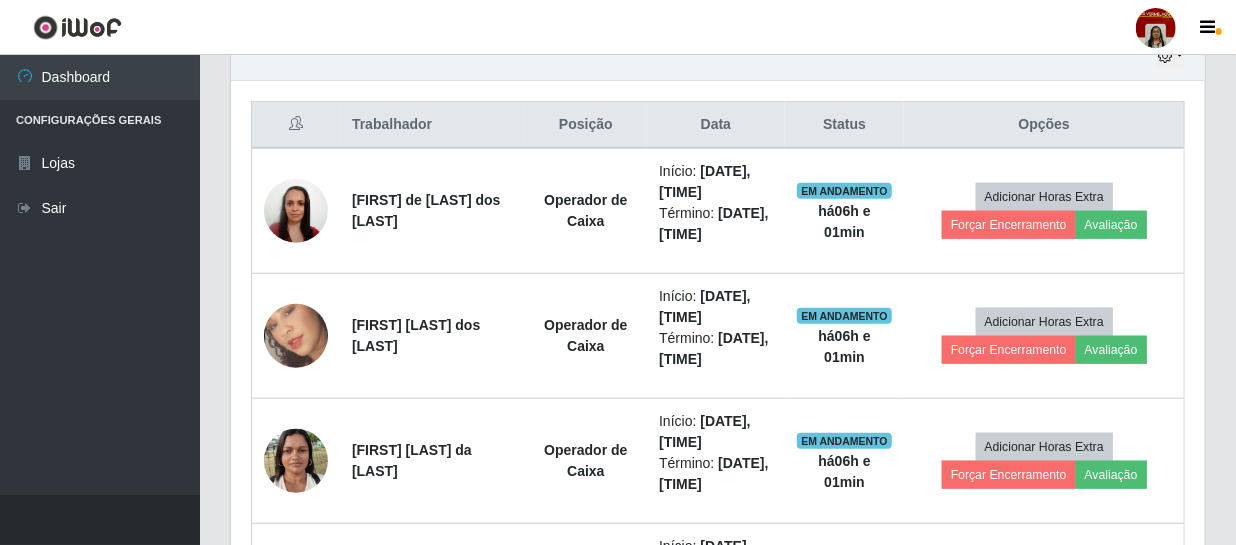scroll, scrollTop: 727, scrollLeft: 0, axis: vertical 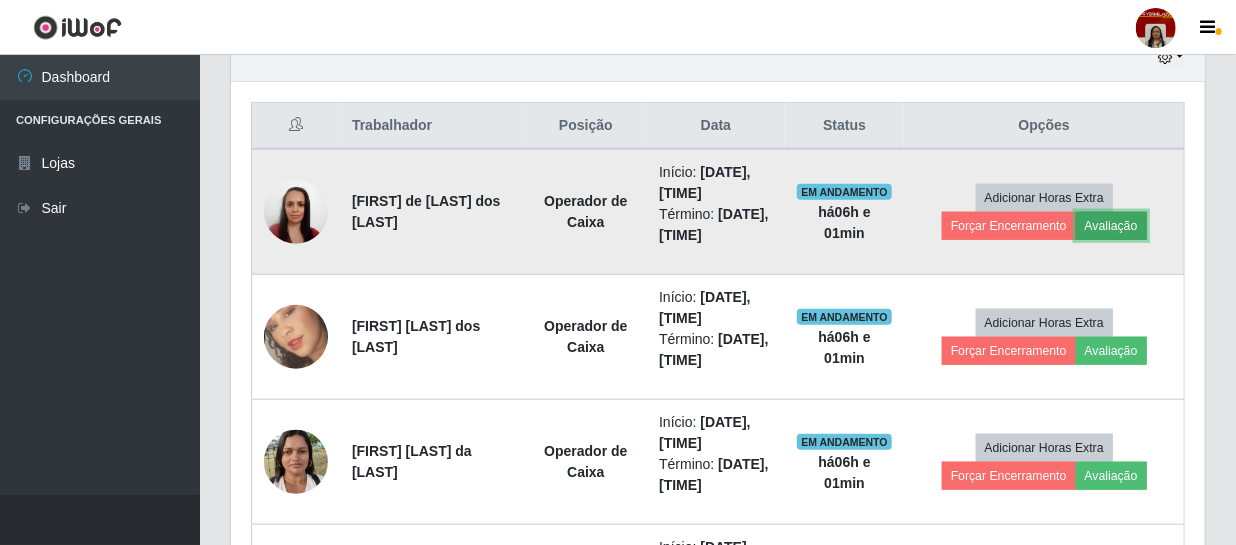 click on "Avaliação" at bounding box center (1111, 226) 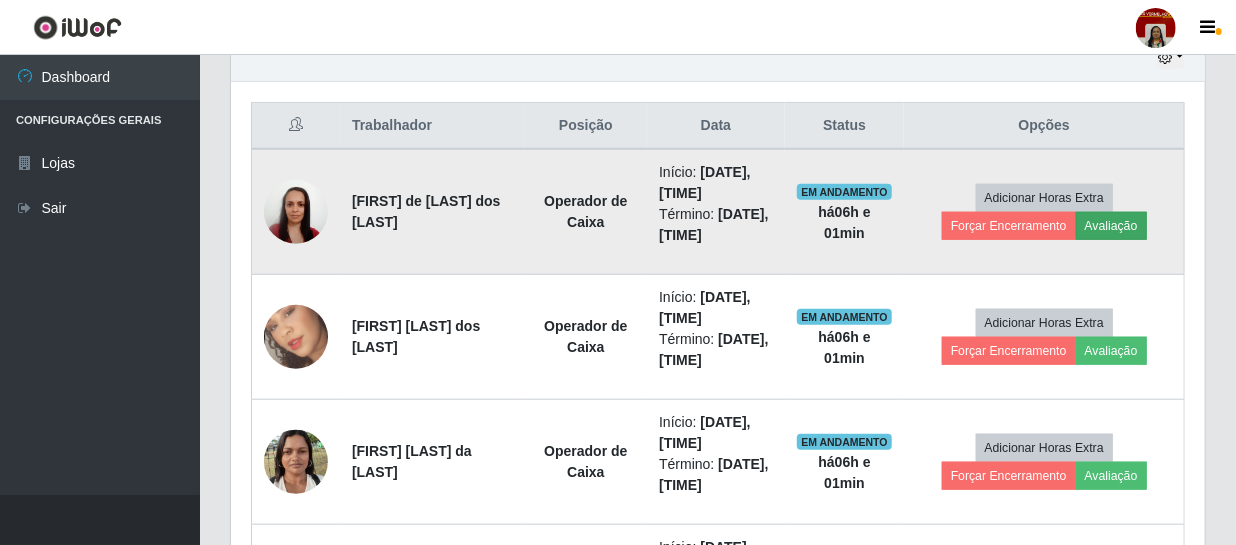 scroll, scrollTop: 999585, scrollLeft: 999033, axis: both 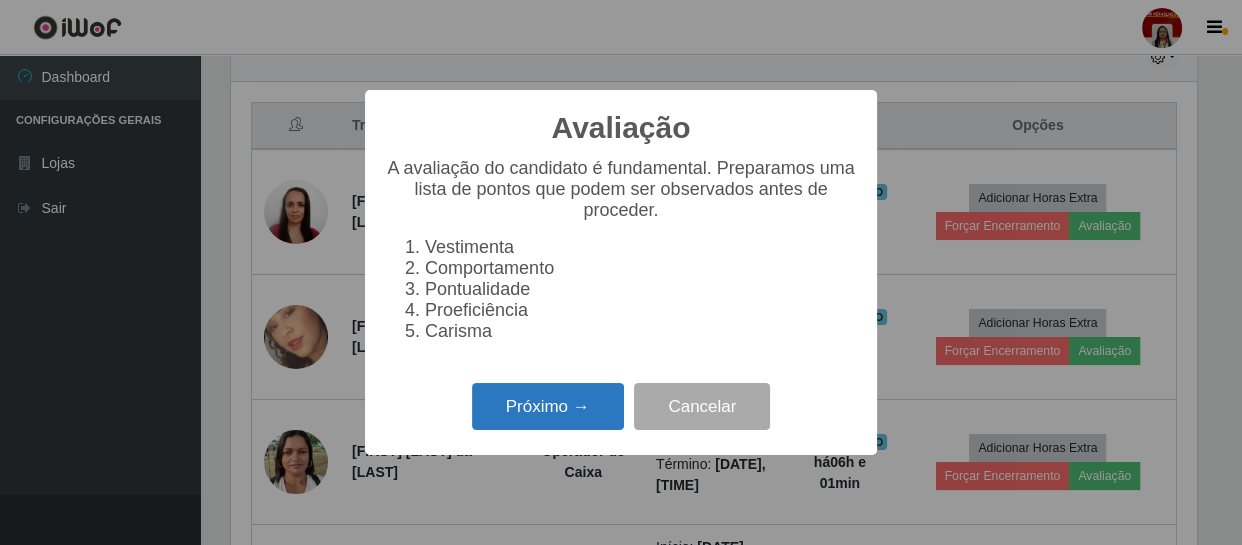 click on "Próximo →" at bounding box center [548, 406] 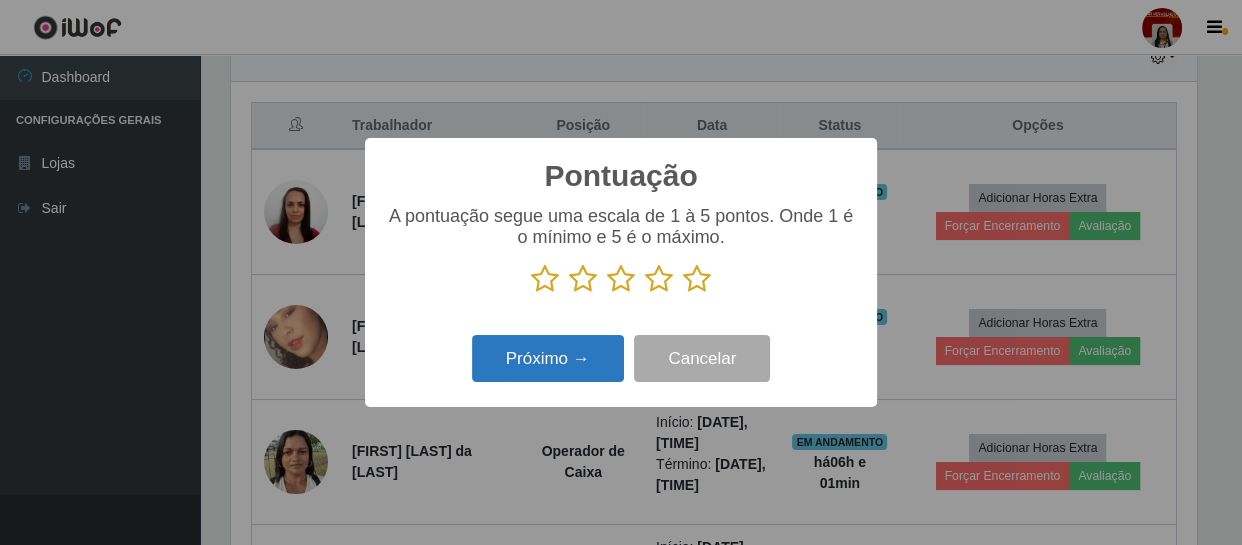 click on "Próximo →" at bounding box center [548, 358] 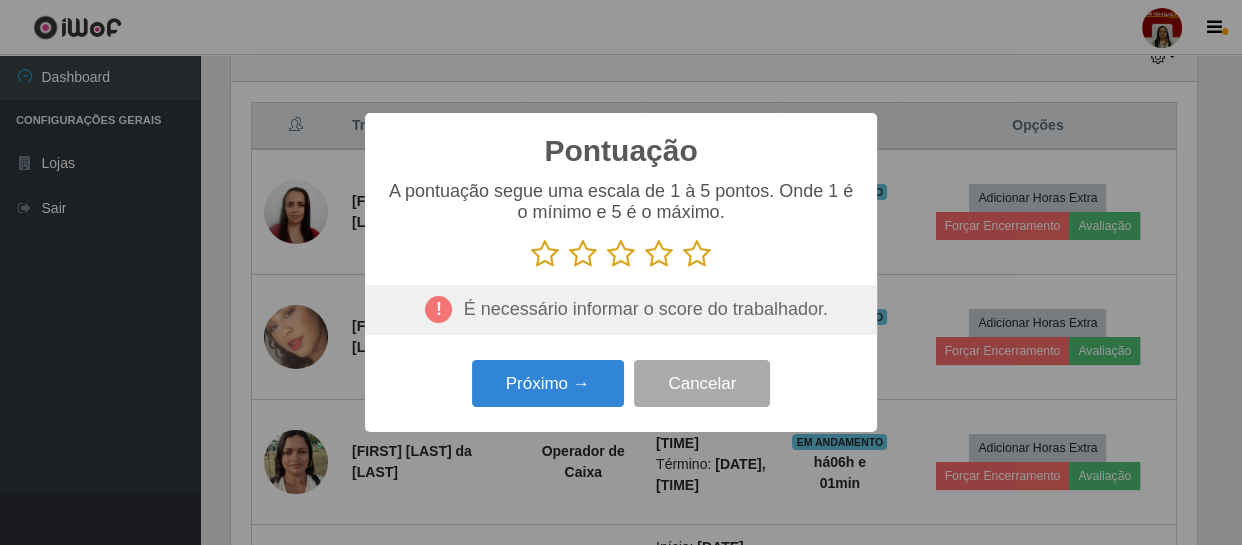 click at bounding box center (697, 254) 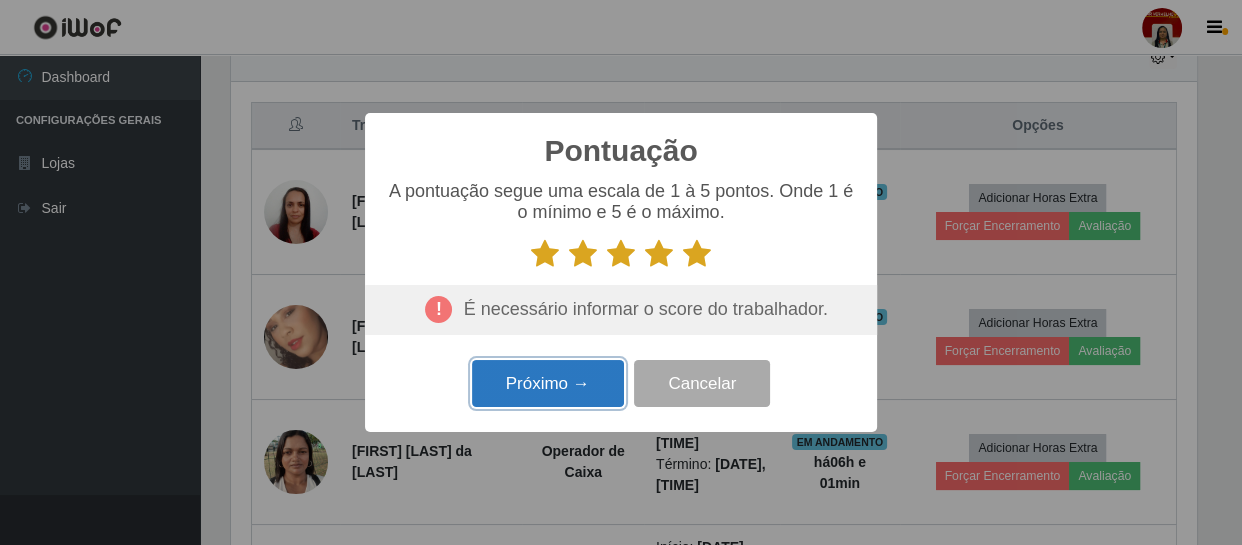 click on "Próximo →" at bounding box center [548, 383] 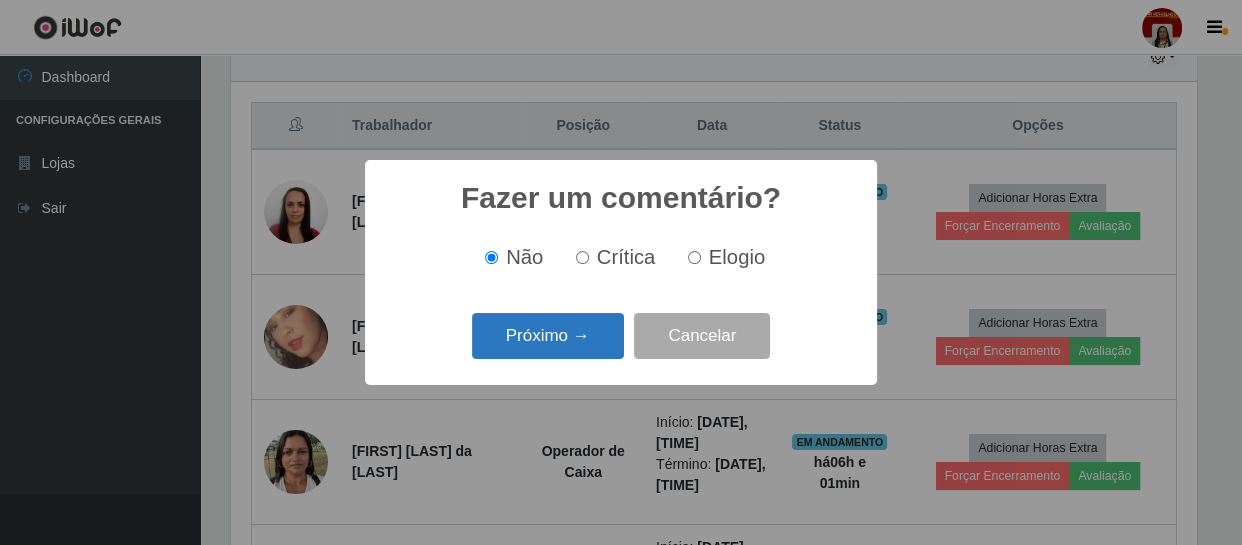 click on "Próximo →" at bounding box center [548, 336] 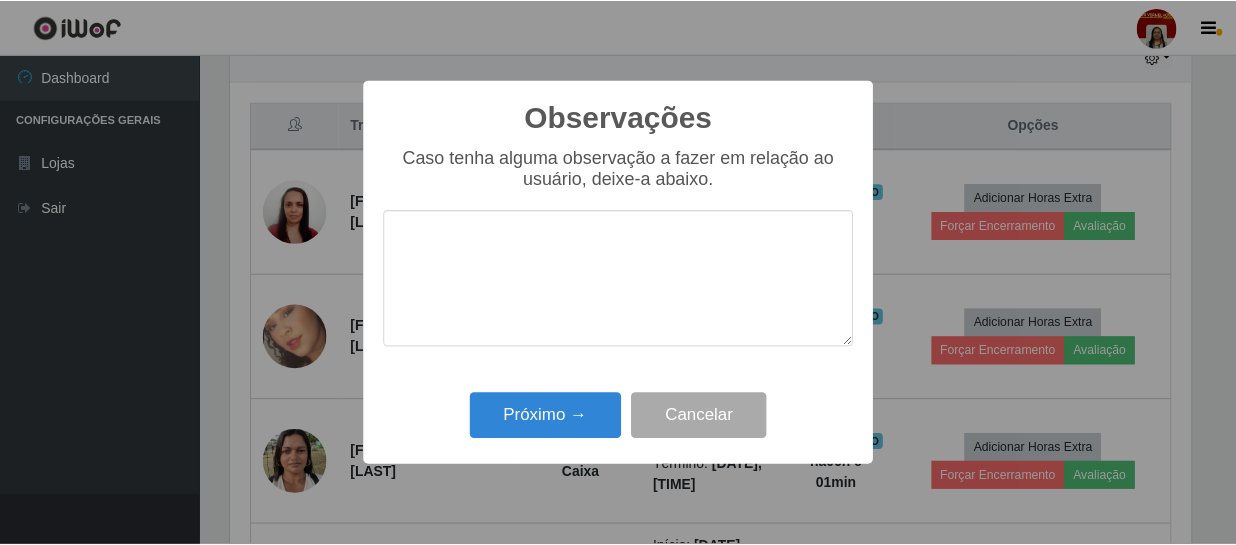 scroll, scrollTop: 999585, scrollLeft: 999033, axis: both 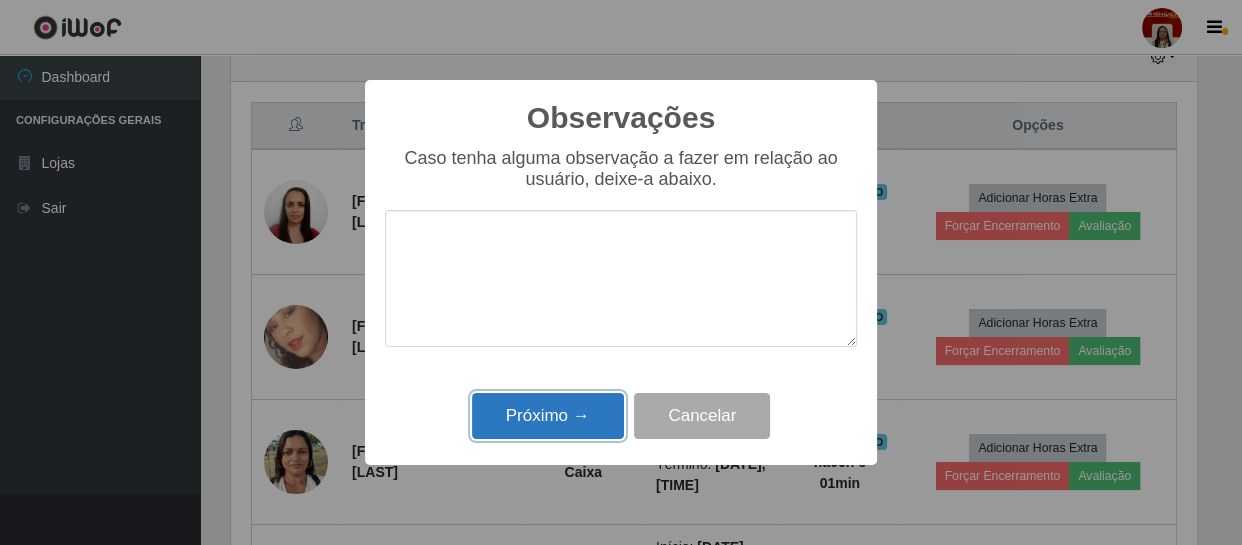 click on "Próximo →" at bounding box center [548, 416] 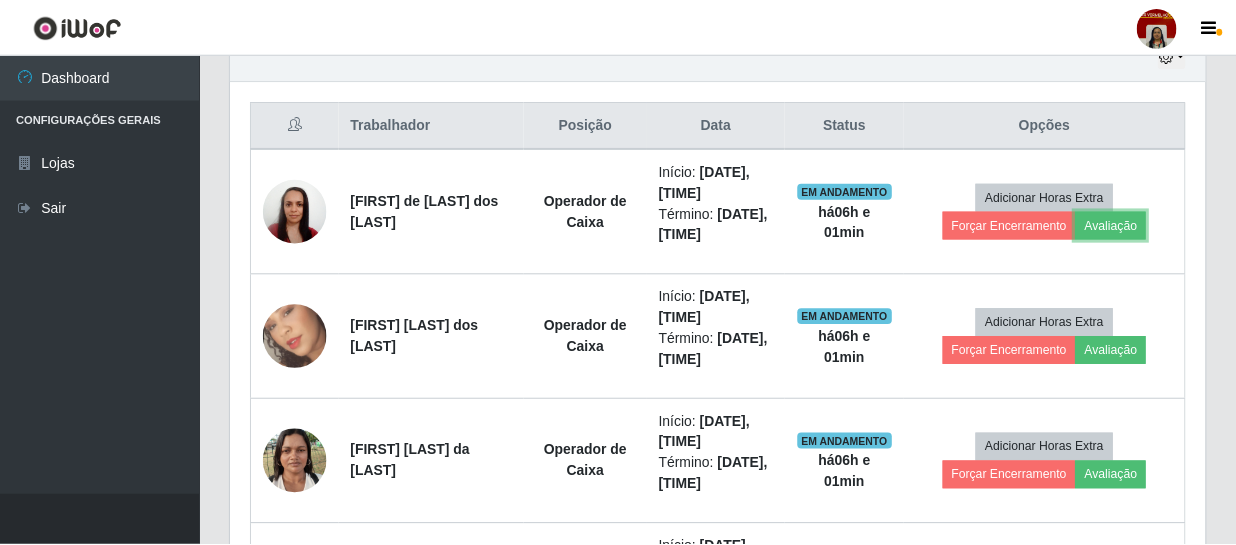 scroll, scrollTop: 999585, scrollLeft: 999025, axis: both 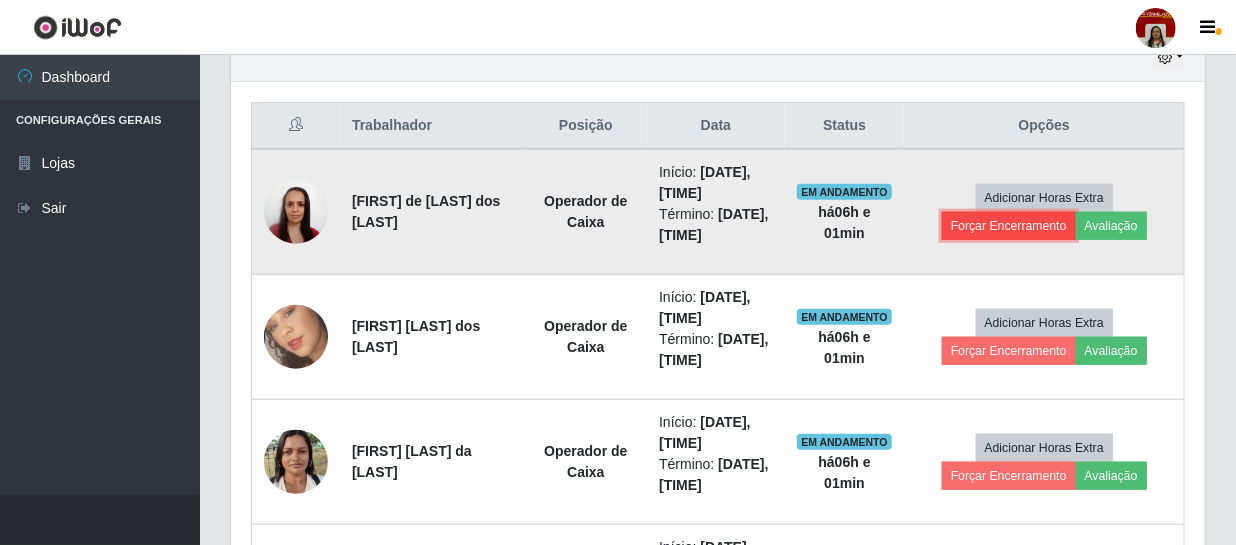 click on "Forçar Encerramento" at bounding box center (1009, 226) 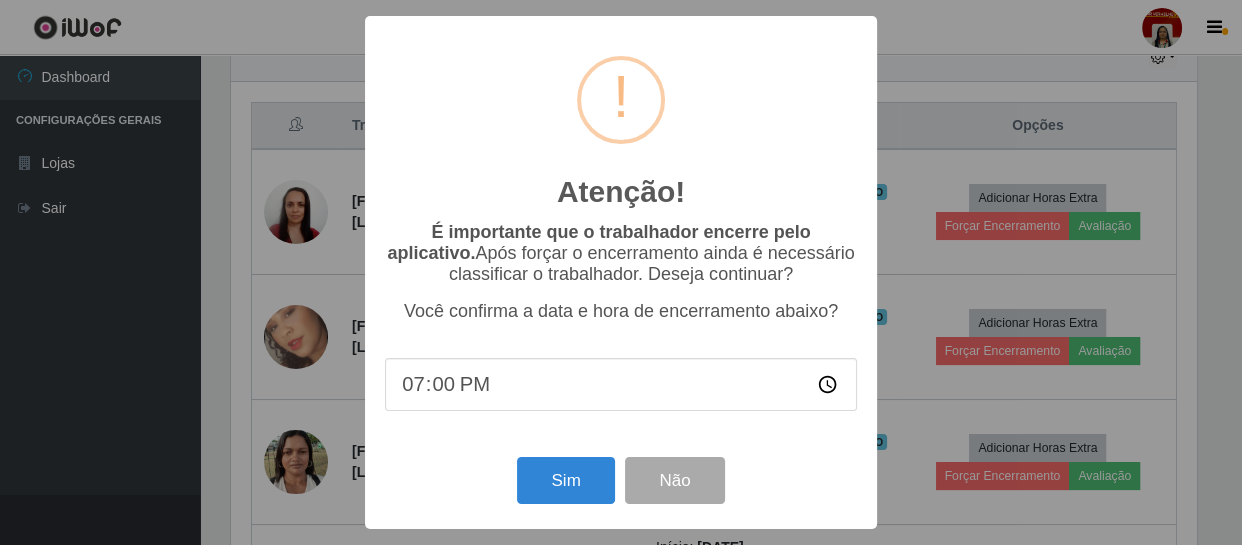 scroll, scrollTop: 999585, scrollLeft: 999033, axis: both 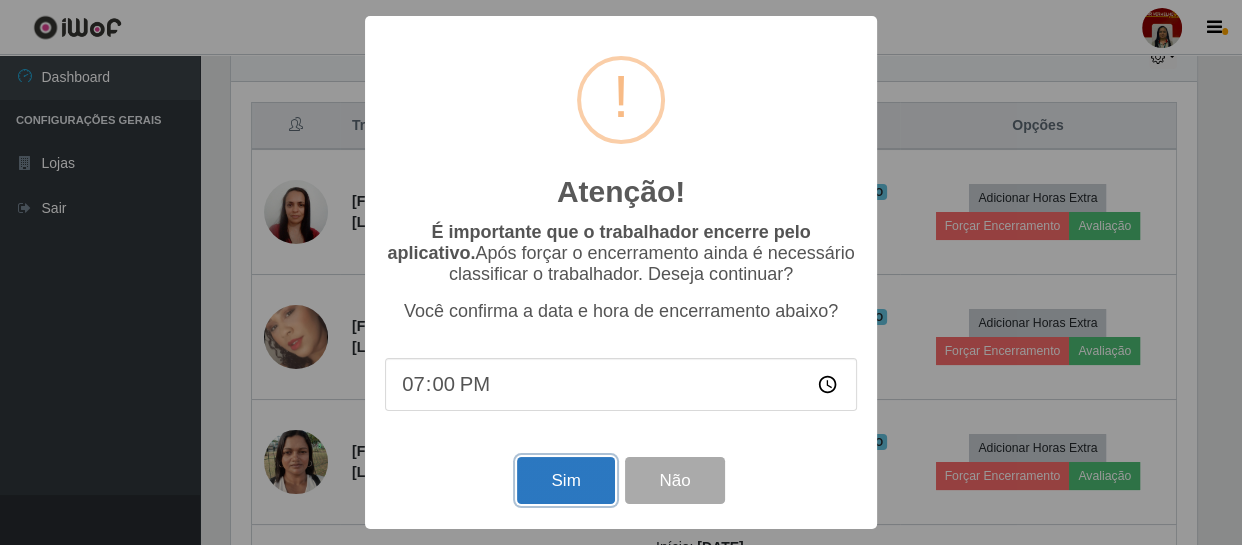 click on "Sim" at bounding box center [565, 480] 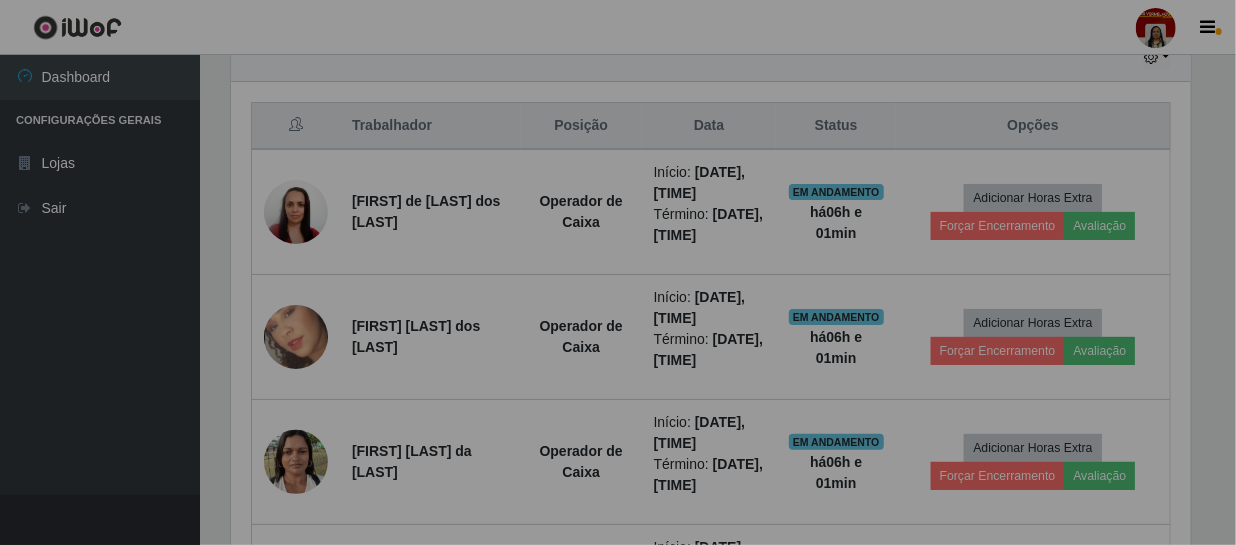 scroll, scrollTop: 999585, scrollLeft: 999025, axis: both 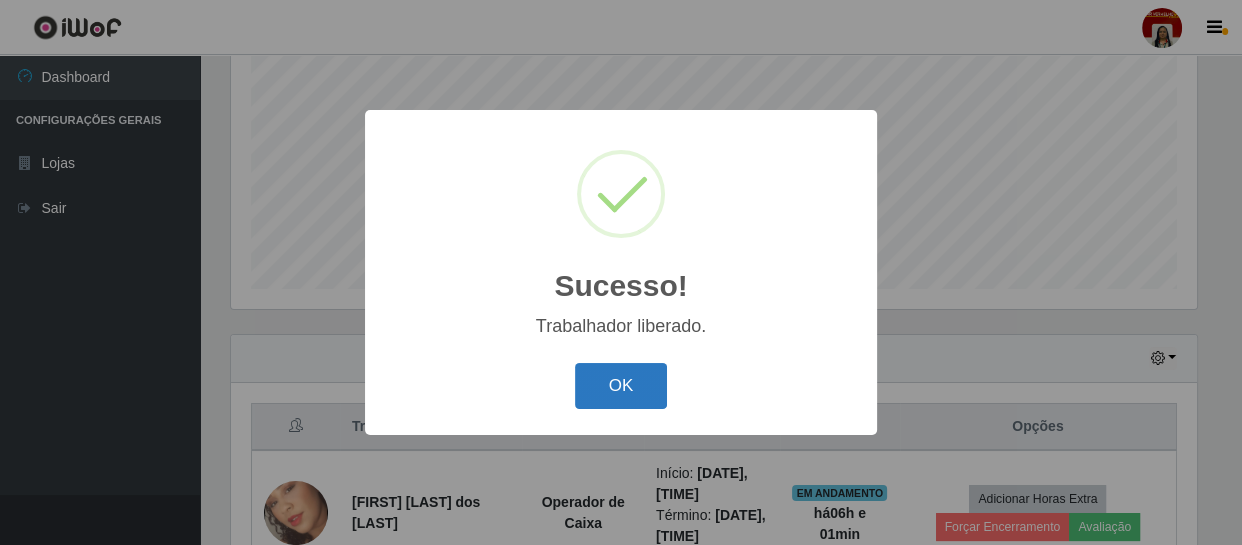 click on "OK" at bounding box center (621, 386) 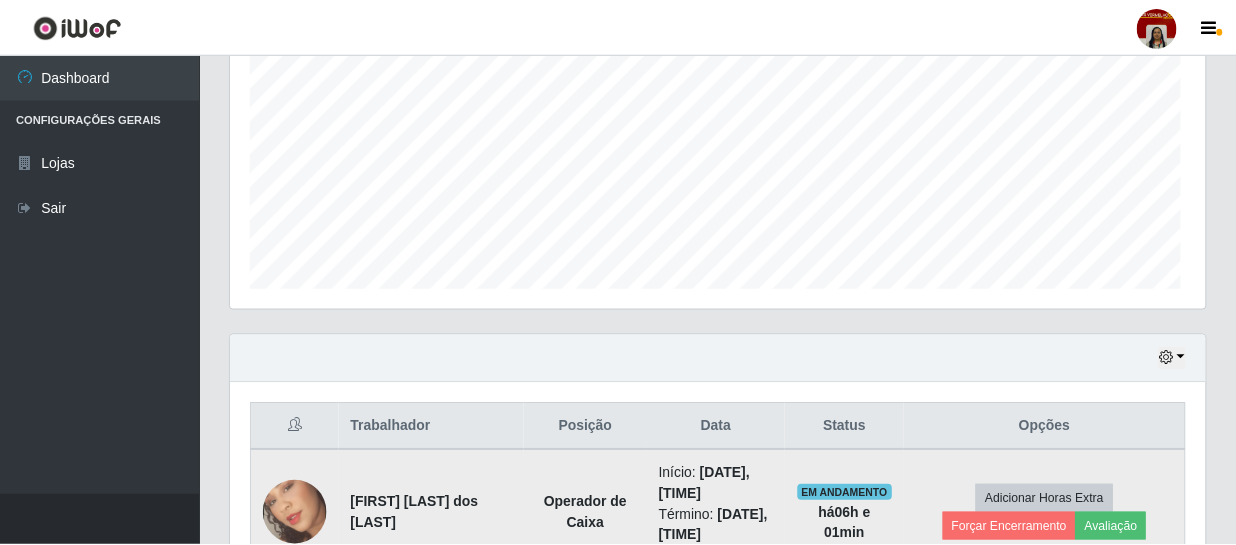 scroll, scrollTop: 999585, scrollLeft: 999025, axis: both 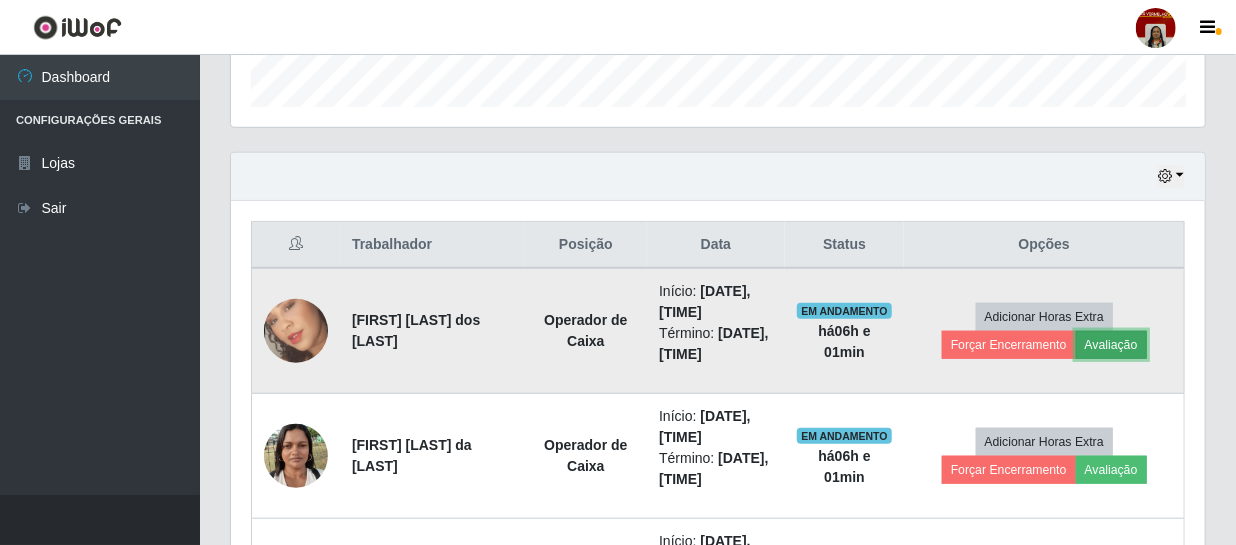 click on "Avaliação" at bounding box center (1111, 345) 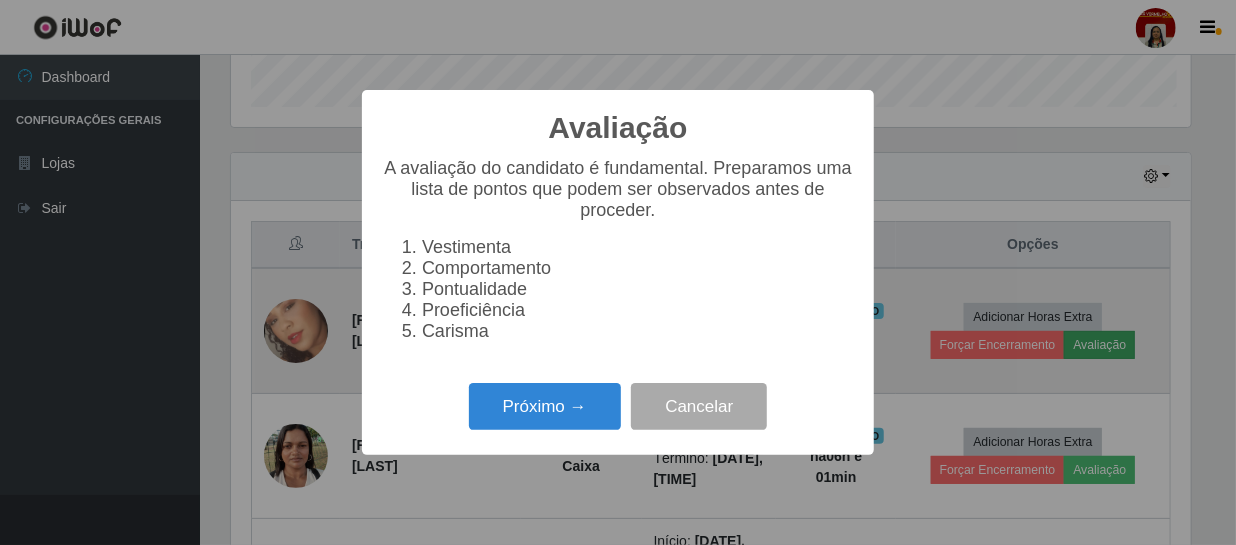 scroll, scrollTop: 999585, scrollLeft: 999033, axis: both 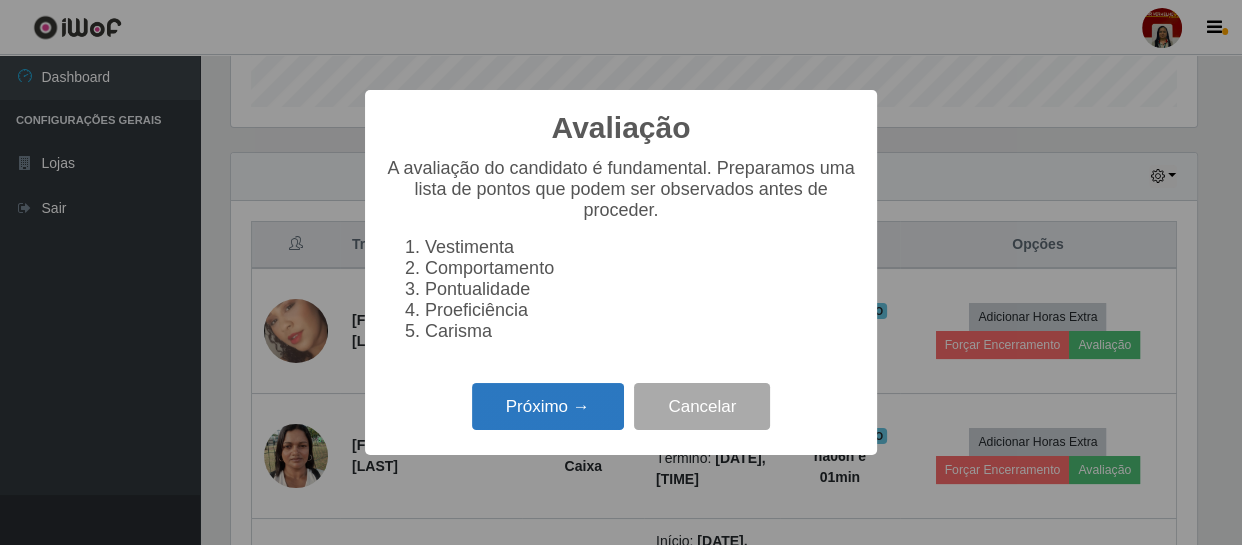 click on "Próximo →" at bounding box center (548, 406) 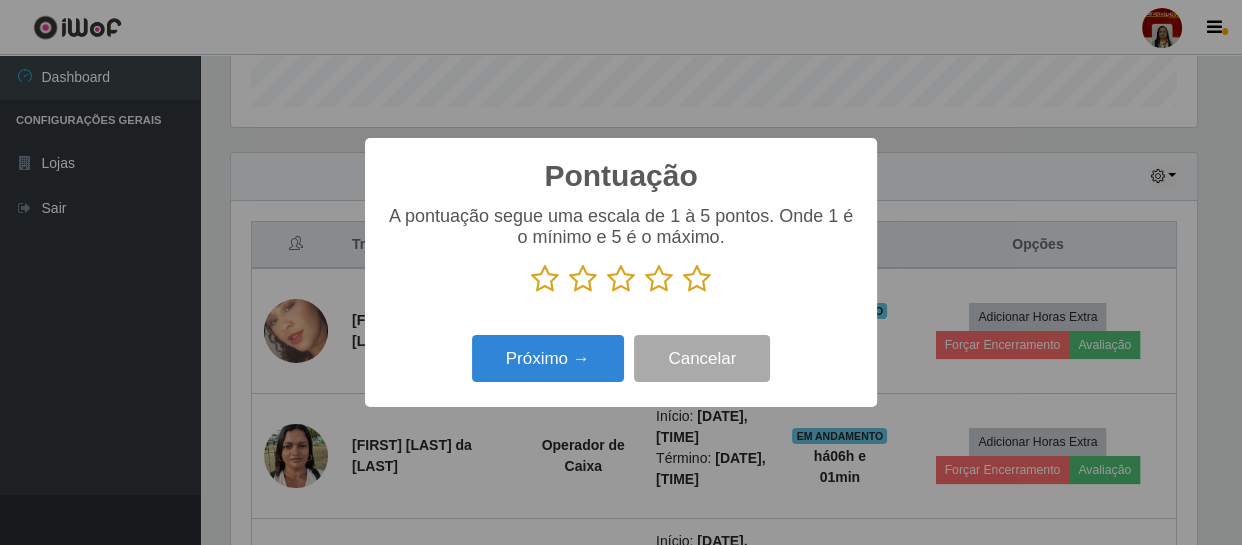 click at bounding box center (697, 279) 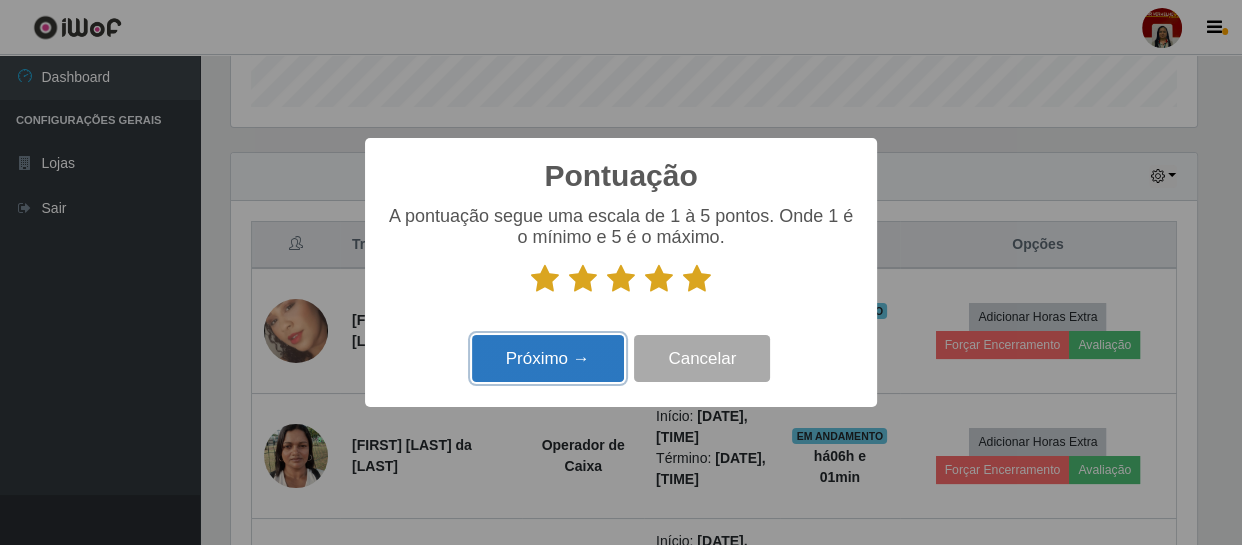 click on "Próximo →" at bounding box center (548, 358) 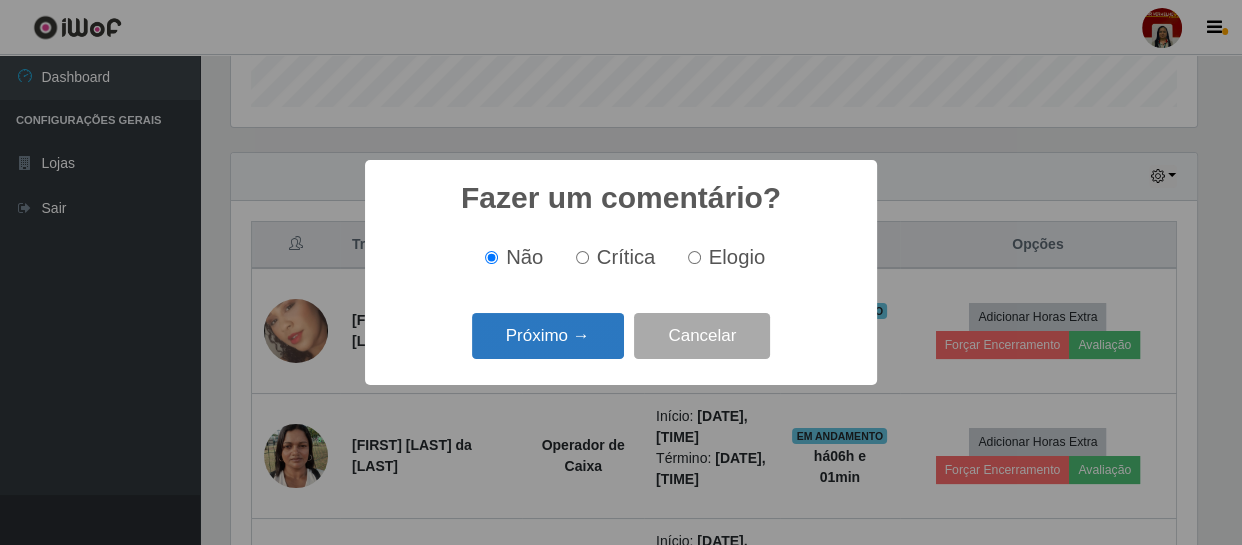 click on "Próximo →" at bounding box center [548, 336] 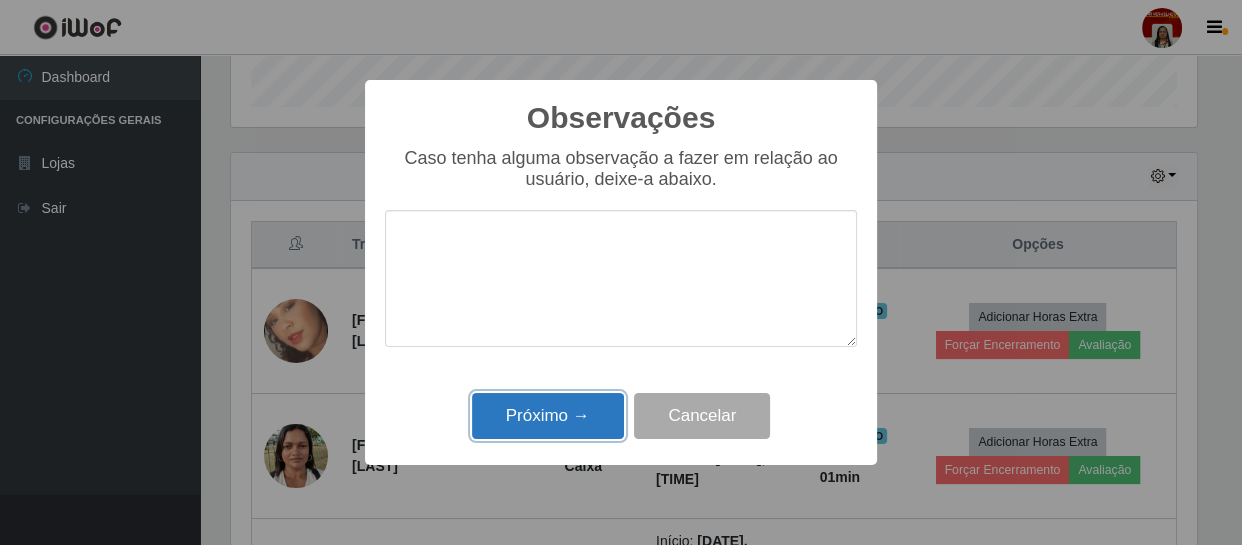 click on "Próximo →" at bounding box center (548, 416) 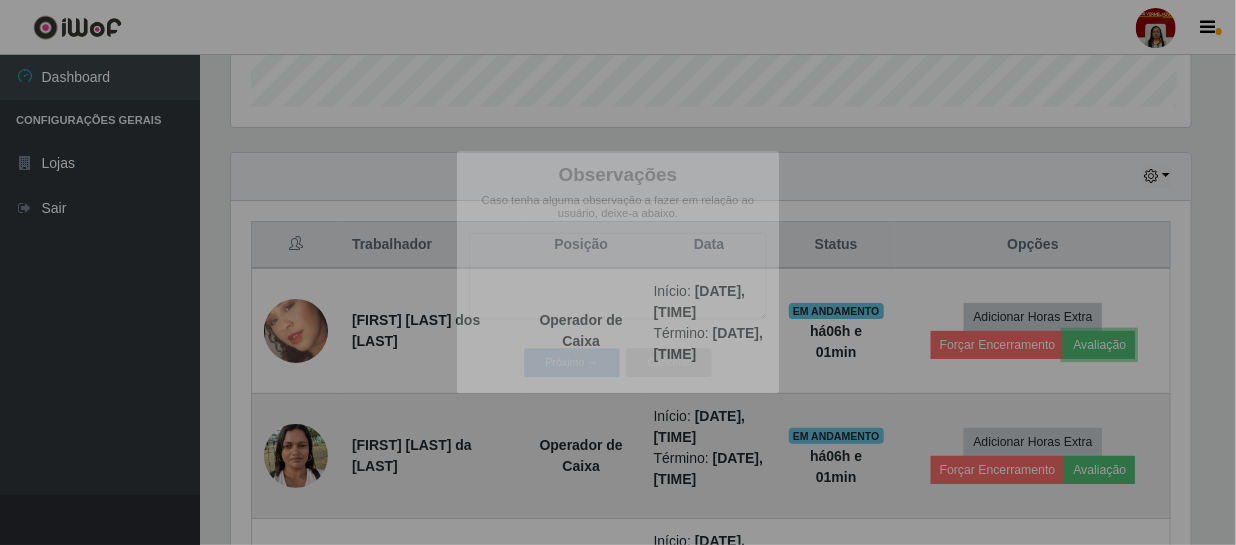 scroll, scrollTop: 999585, scrollLeft: 999025, axis: both 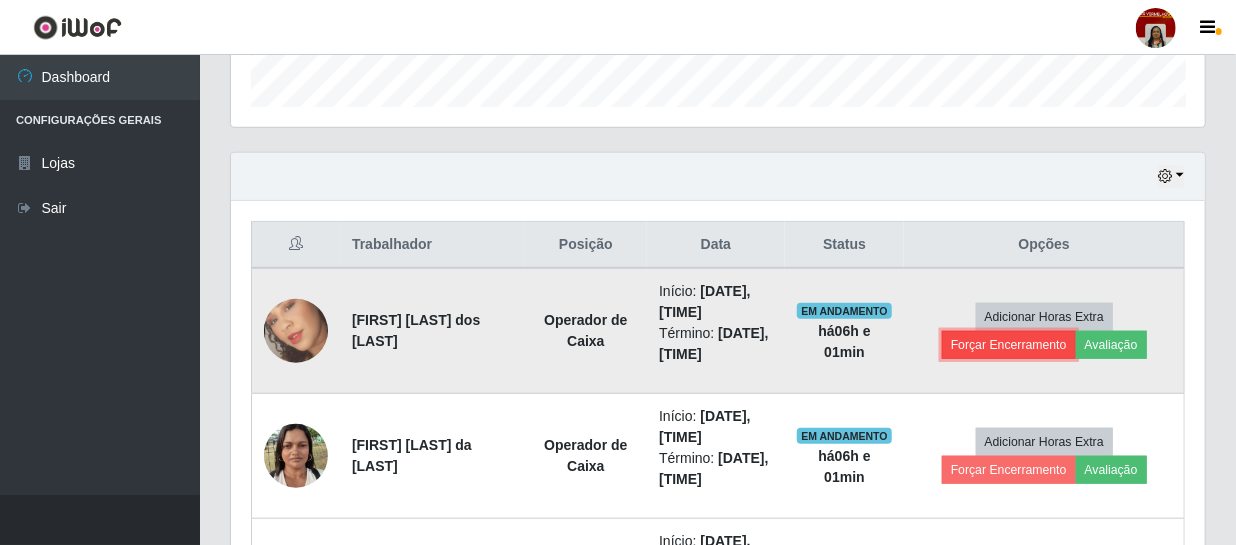 click on "Forçar Encerramento" at bounding box center (1009, 345) 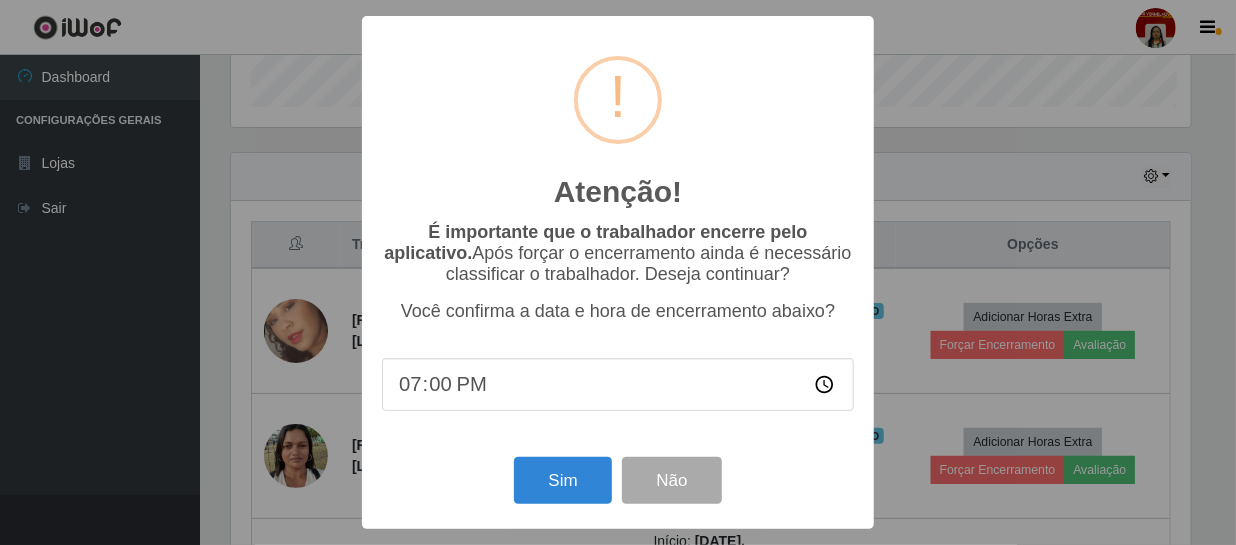 scroll, scrollTop: 999585, scrollLeft: 999033, axis: both 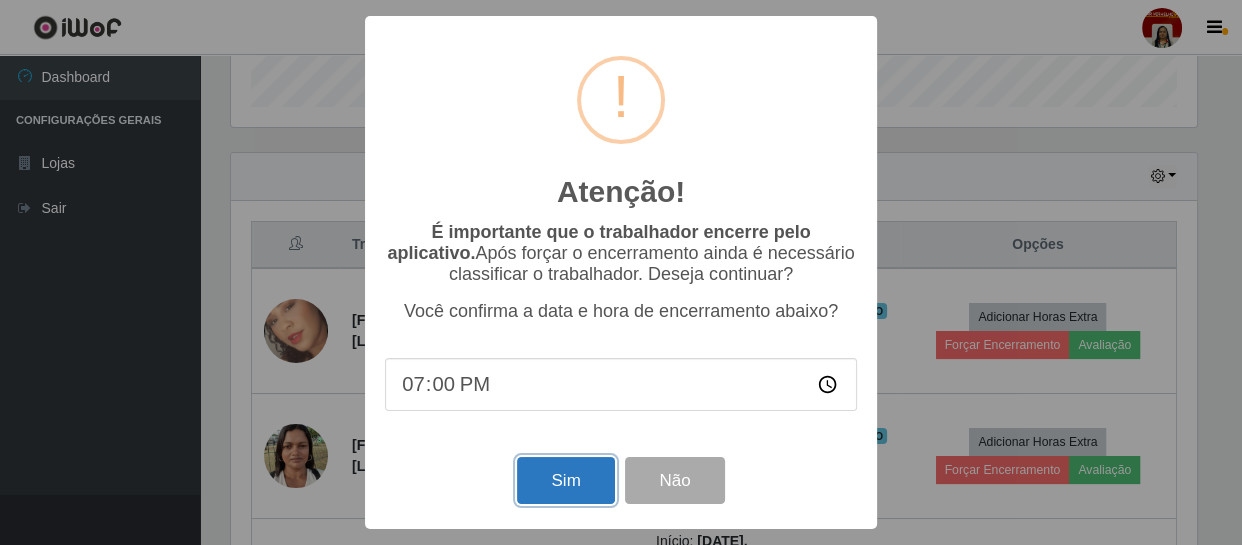 click on "Sim" at bounding box center [565, 480] 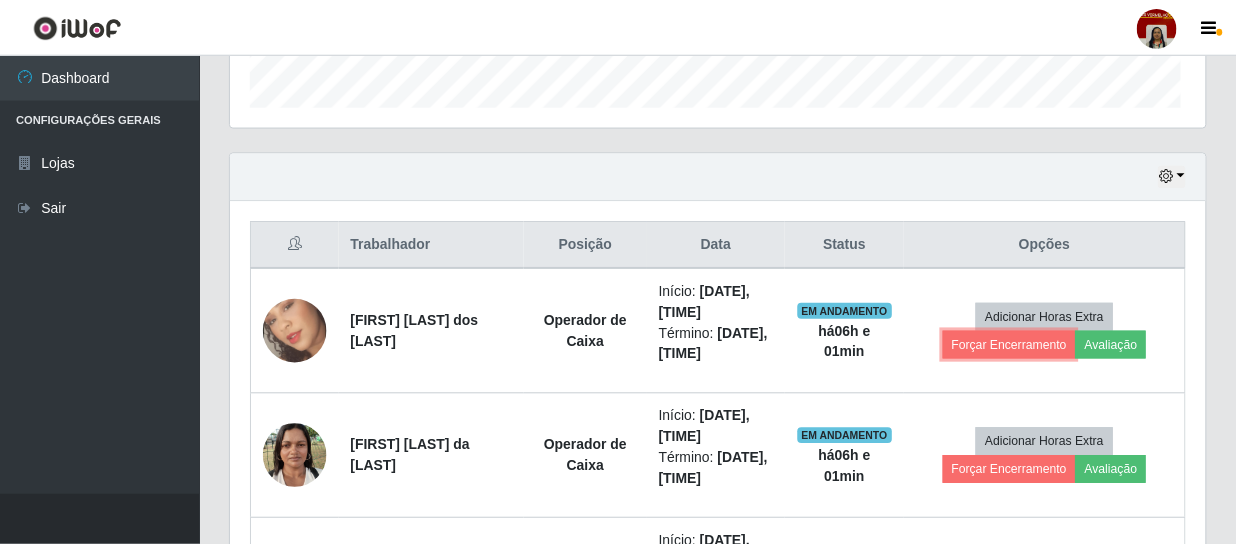 scroll 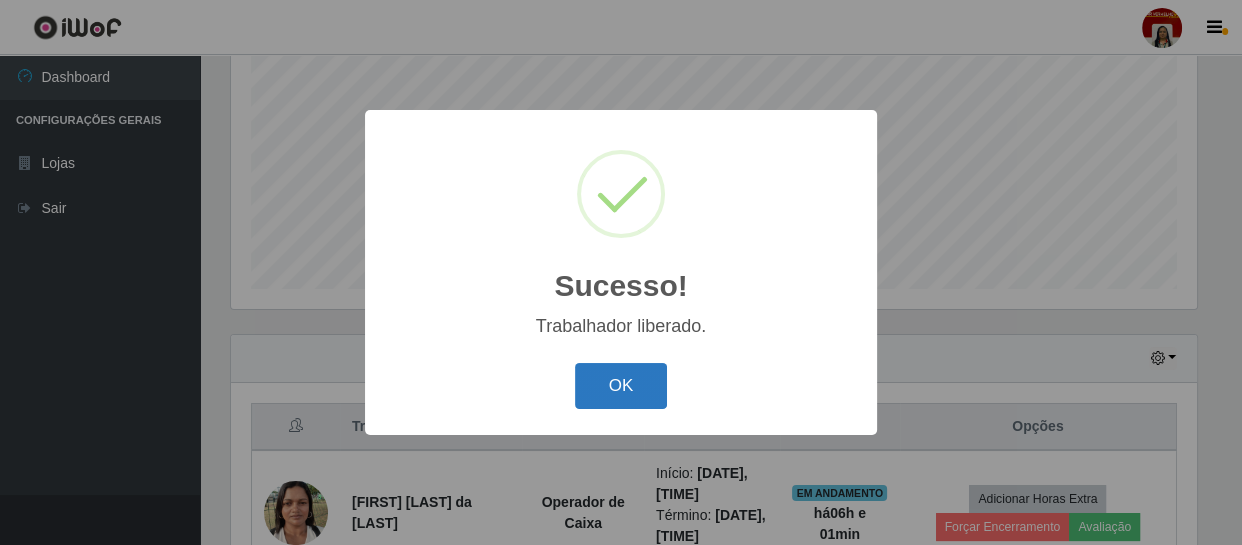 click on "OK" at bounding box center [621, 386] 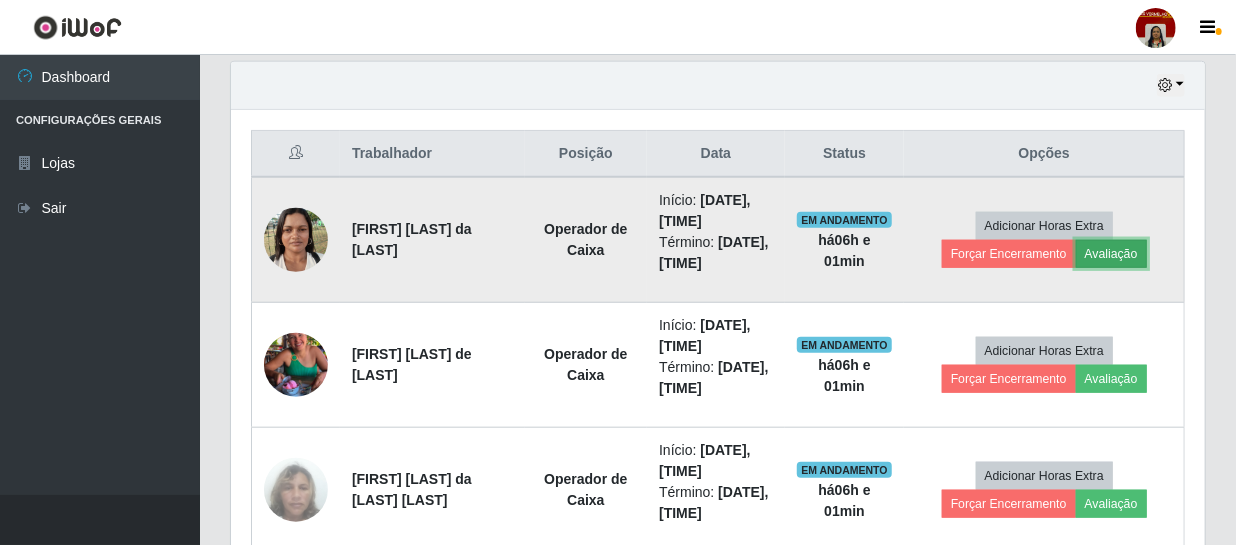 click on "Avaliação" at bounding box center [1111, 254] 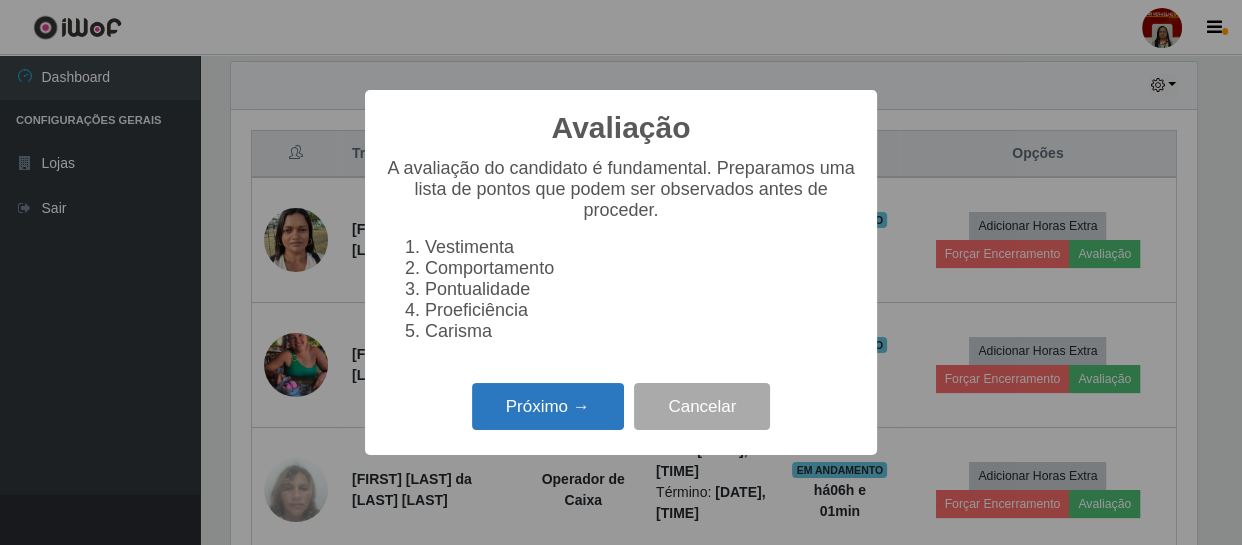 click on "Próximo →" at bounding box center (548, 406) 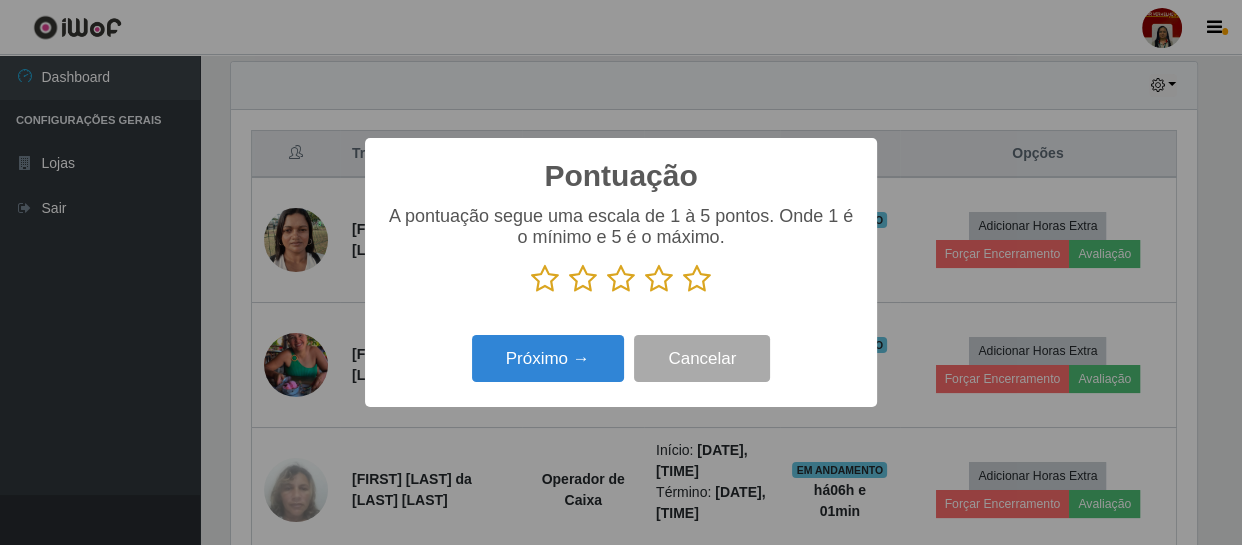 click at bounding box center [697, 279] 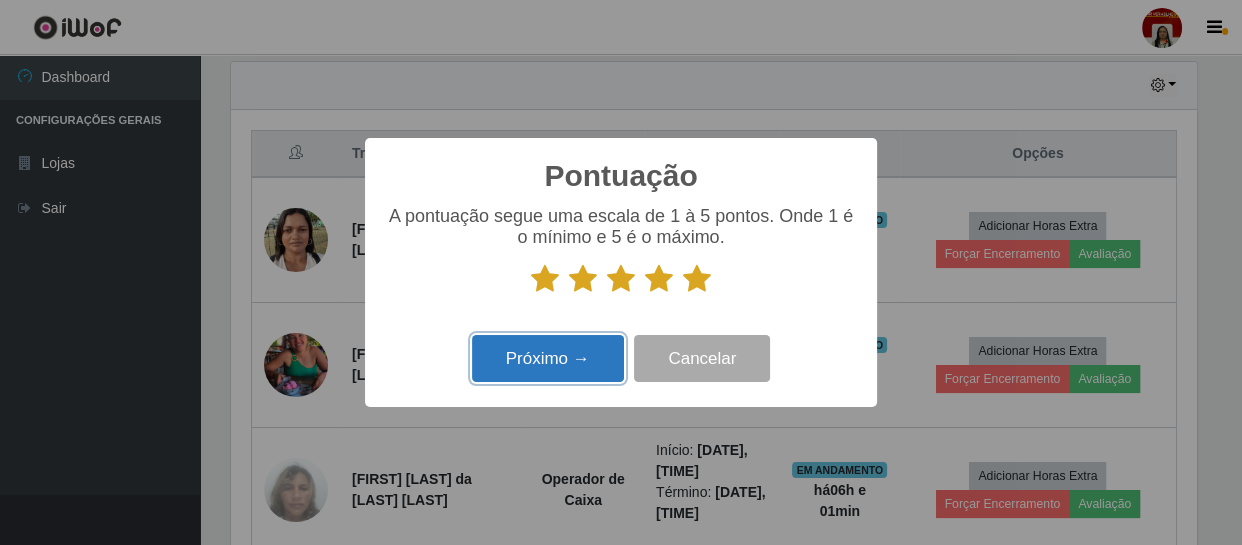 click on "Próximo →" at bounding box center [548, 358] 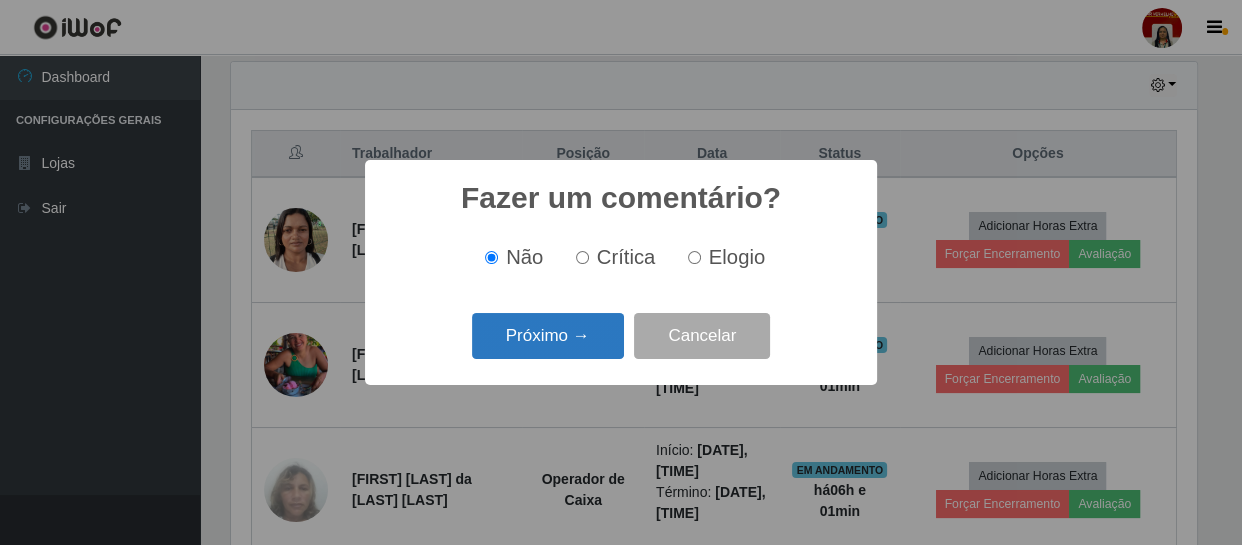 click on "Próximo →" at bounding box center [548, 336] 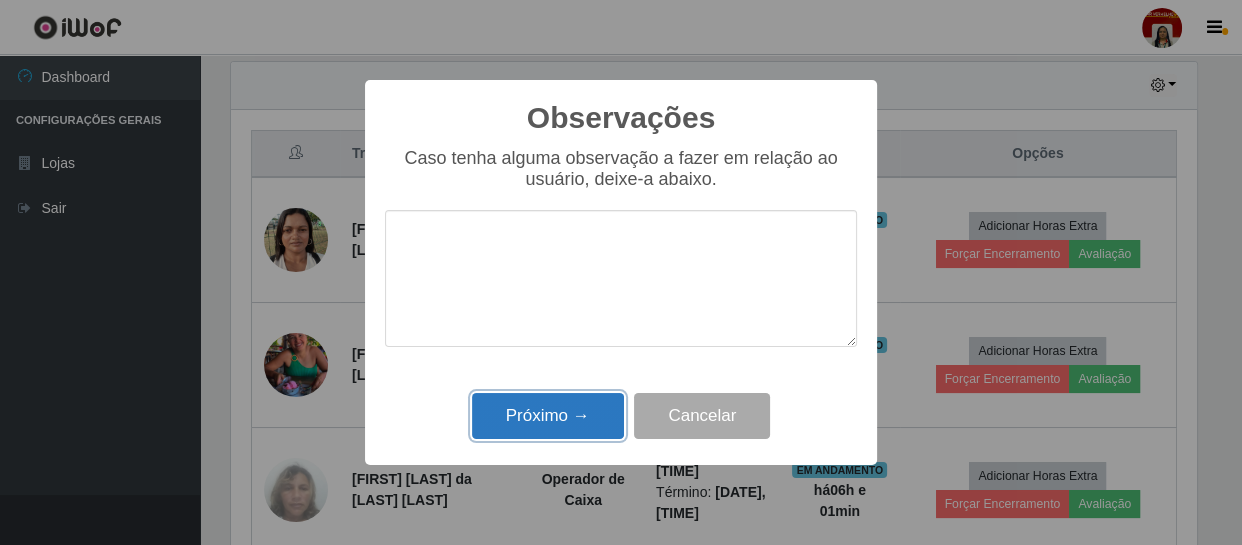 click on "Próximo →" at bounding box center [548, 416] 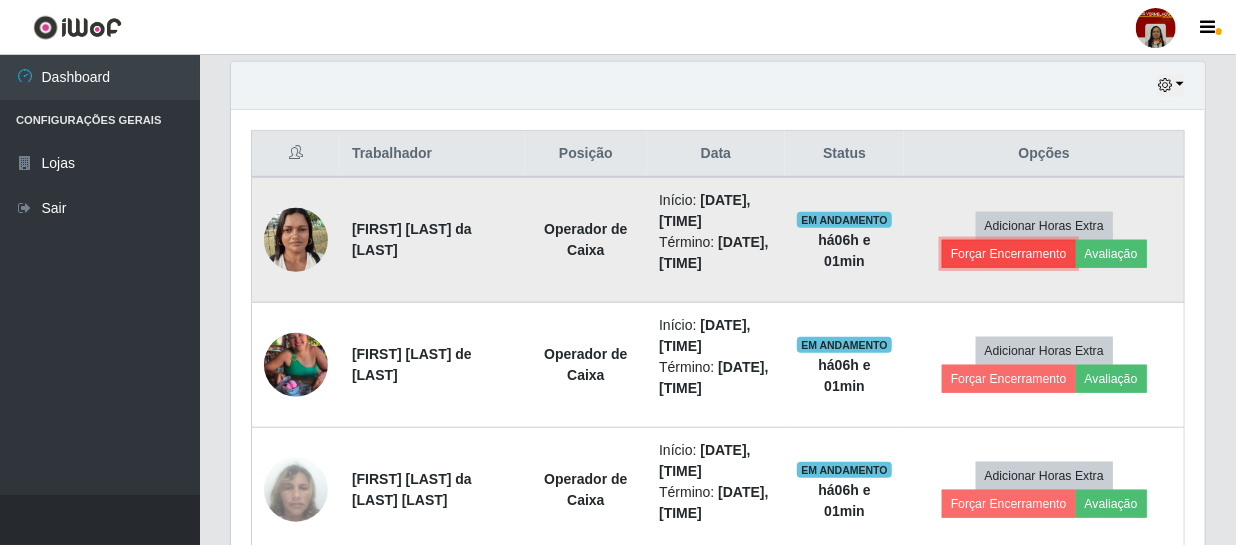 click on "Forçar Encerramento" at bounding box center (1009, 254) 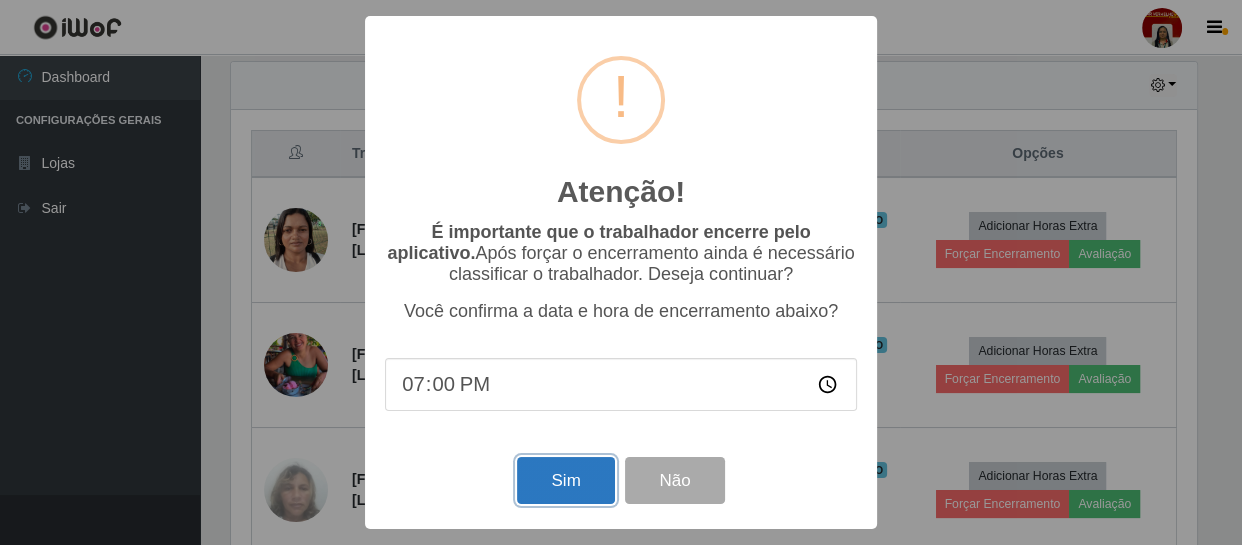 click on "Sim" at bounding box center (565, 480) 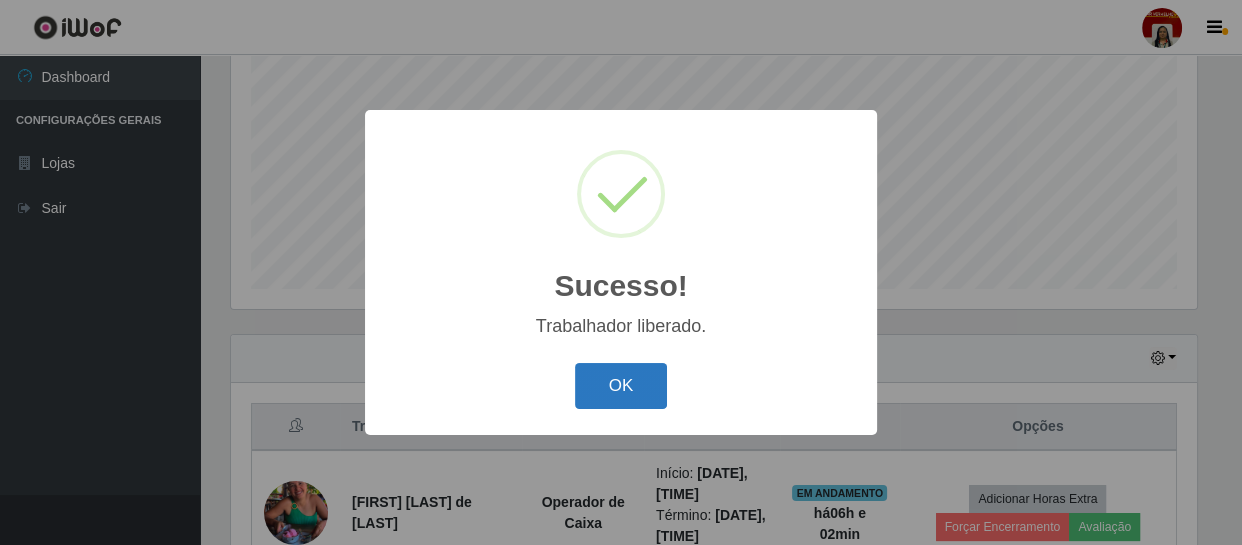 click on "OK" at bounding box center [621, 386] 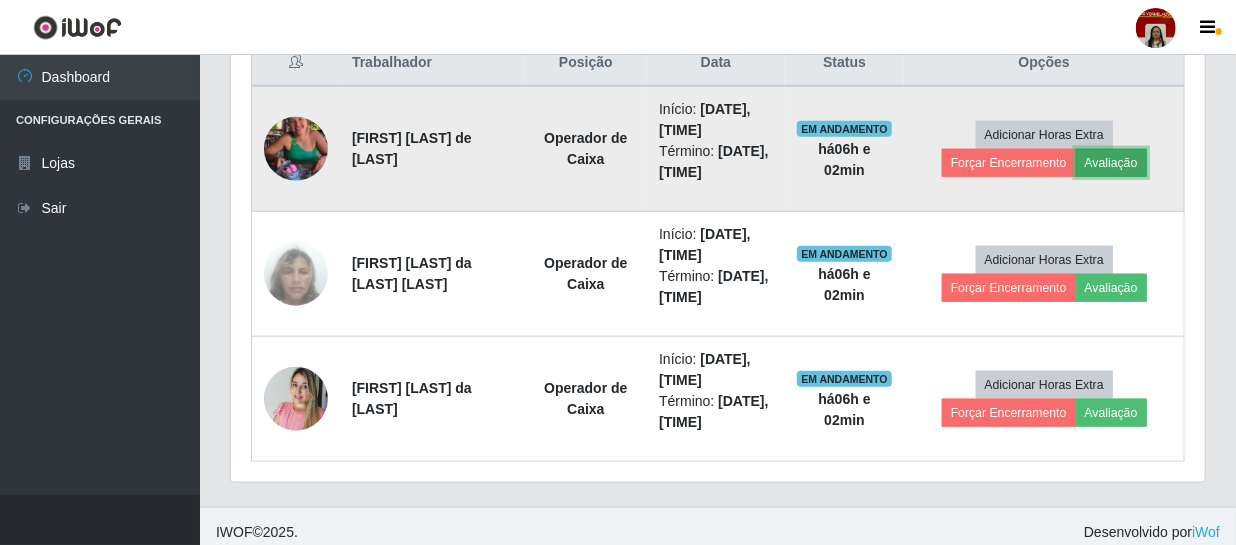 click on "Avaliação" at bounding box center [1111, 163] 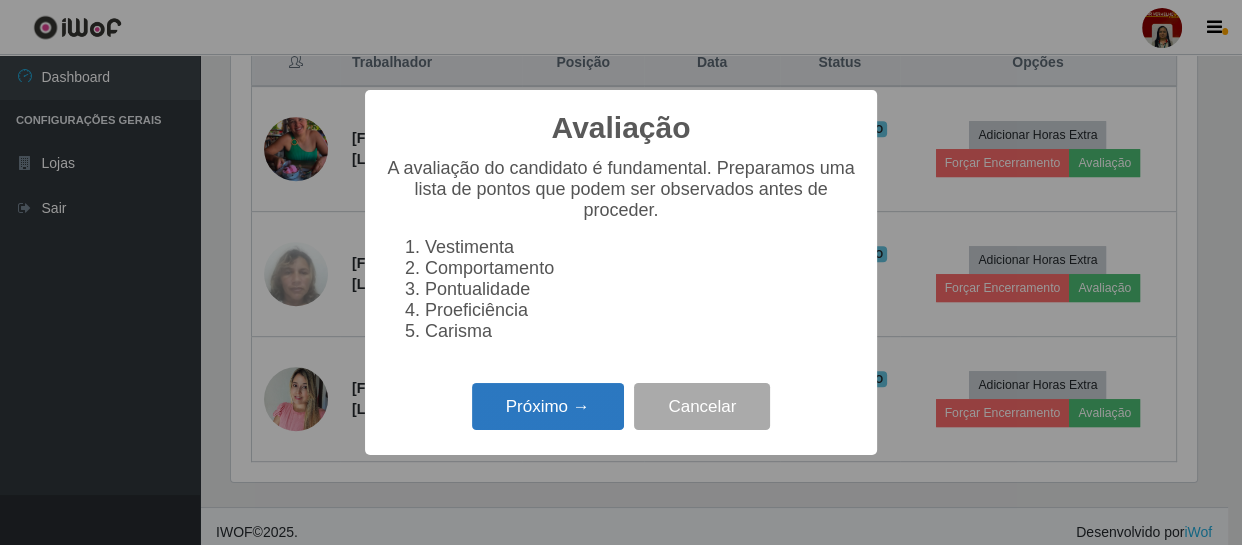click on "Próximo →" at bounding box center [548, 406] 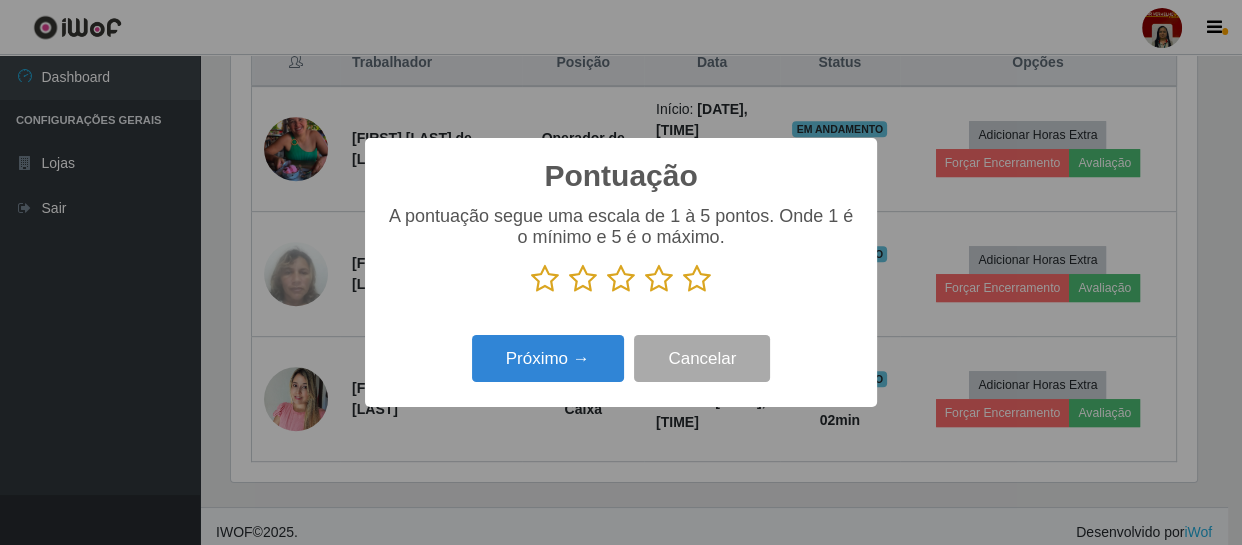 click at bounding box center (697, 279) 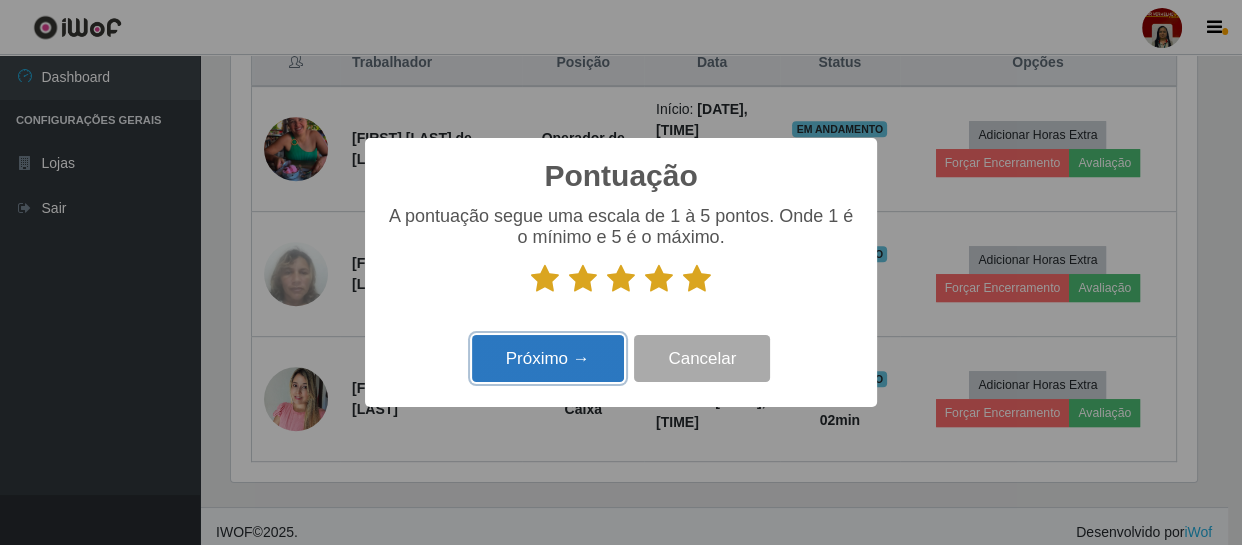 click on "Próximo →" at bounding box center [548, 358] 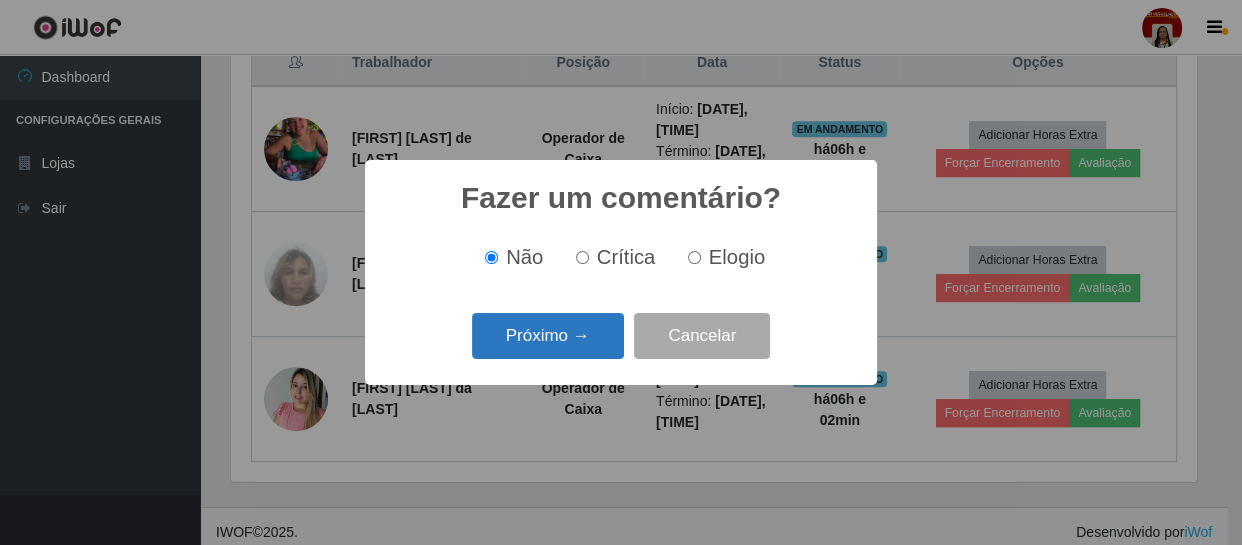 click on "Próximo →" at bounding box center (548, 336) 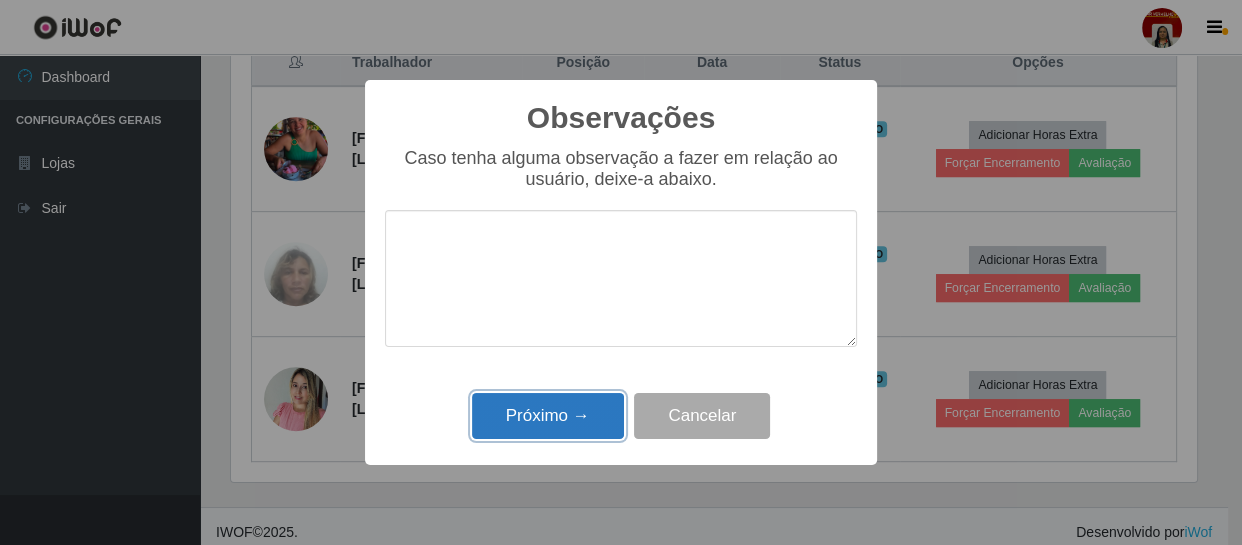 click on "Próximo →" at bounding box center (548, 416) 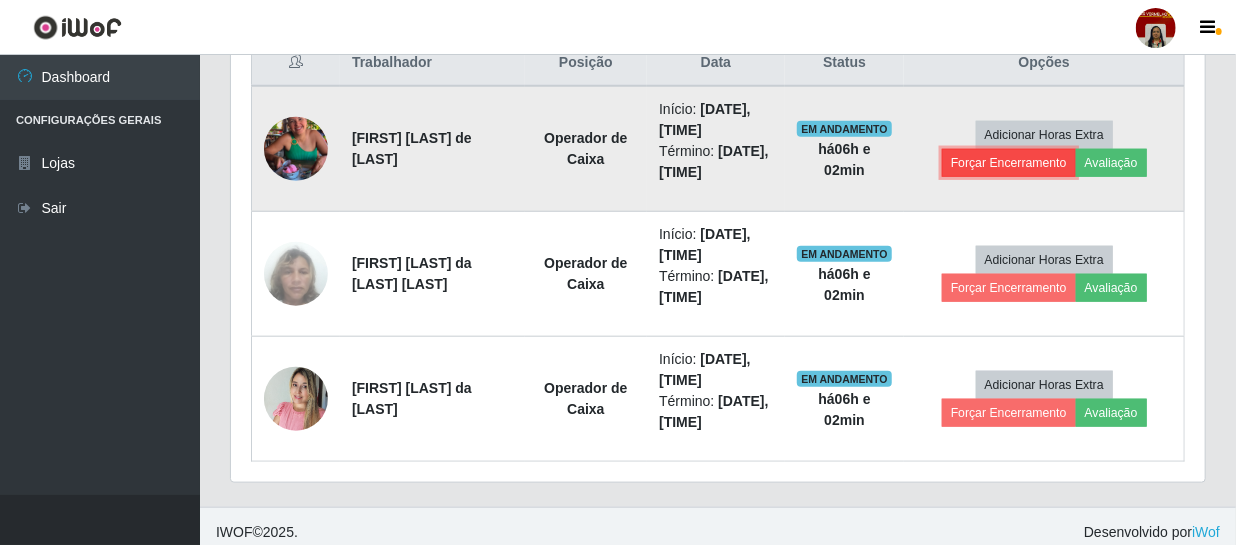 click on "Forçar Encerramento" at bounding box center [1009, 163] 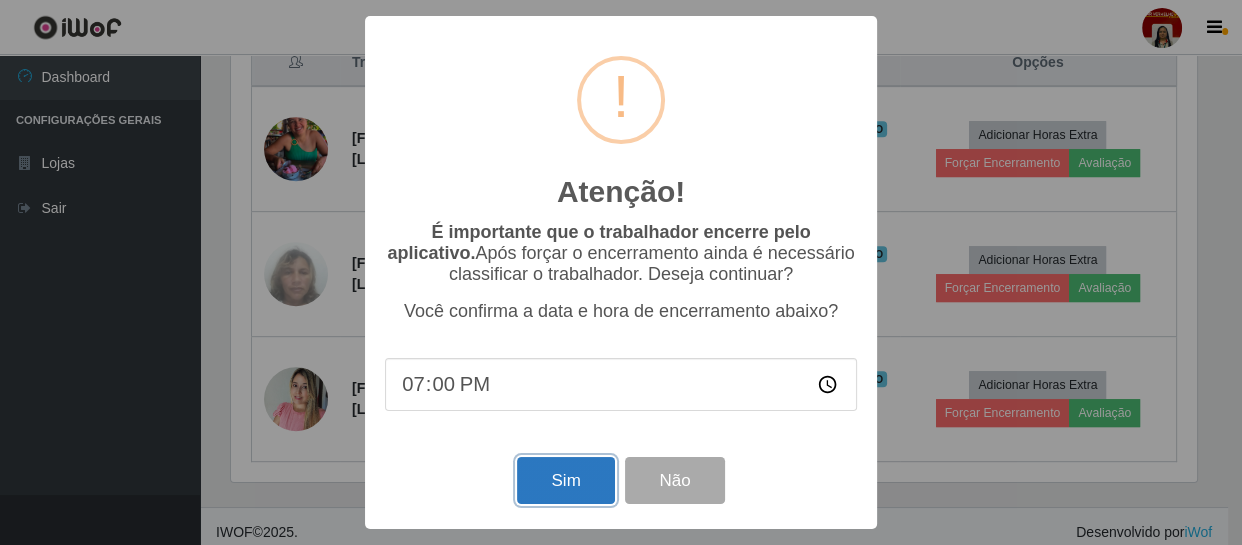 click on "Sim" at bounding box center (565, 480) 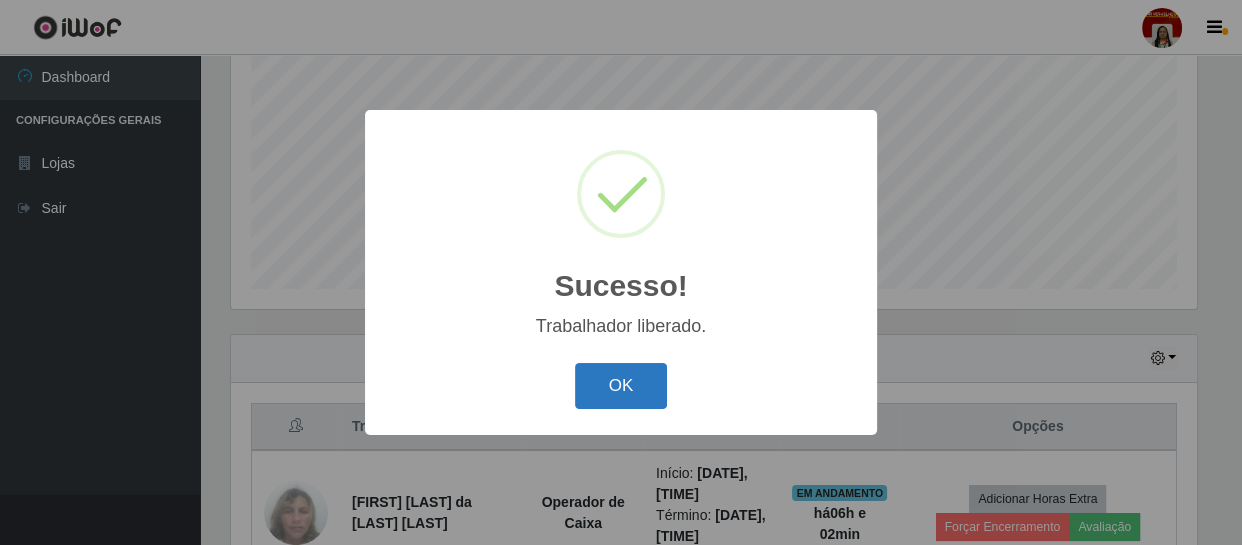 click on "OK" at bounding box center [621, 386] 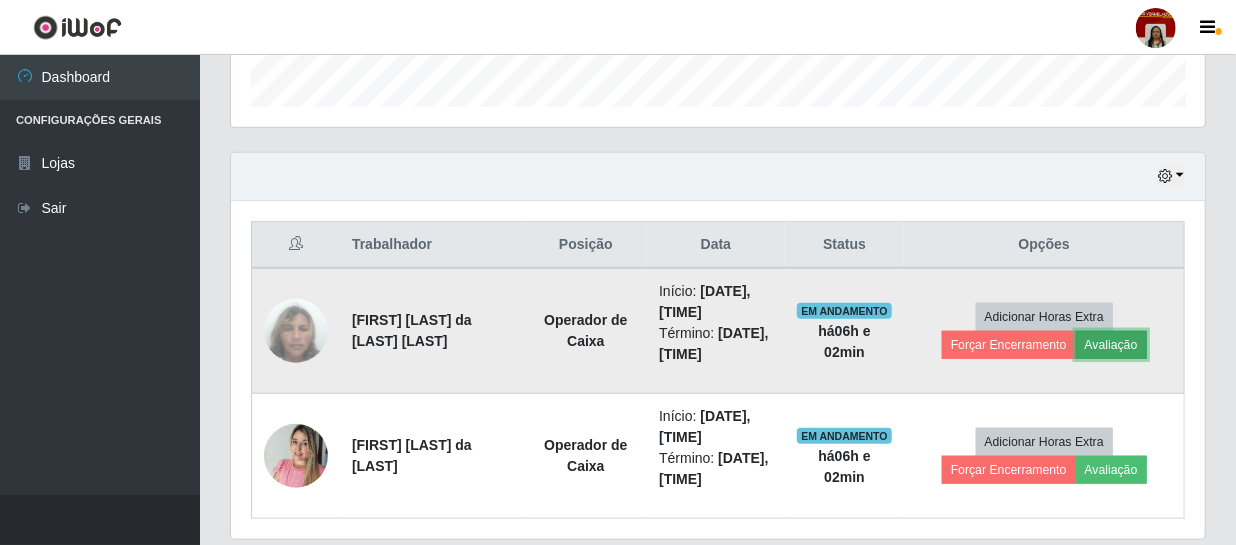 click on "Avaliação" at bounding box center (1111, 345) 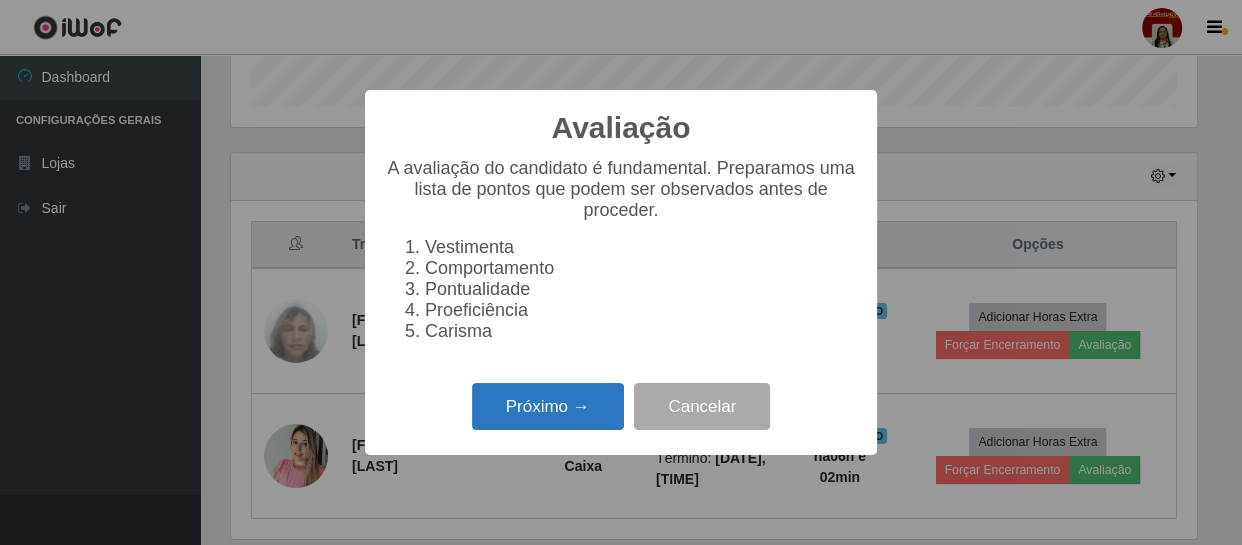 click on "Próximo →" at bounding box center (548, 406) 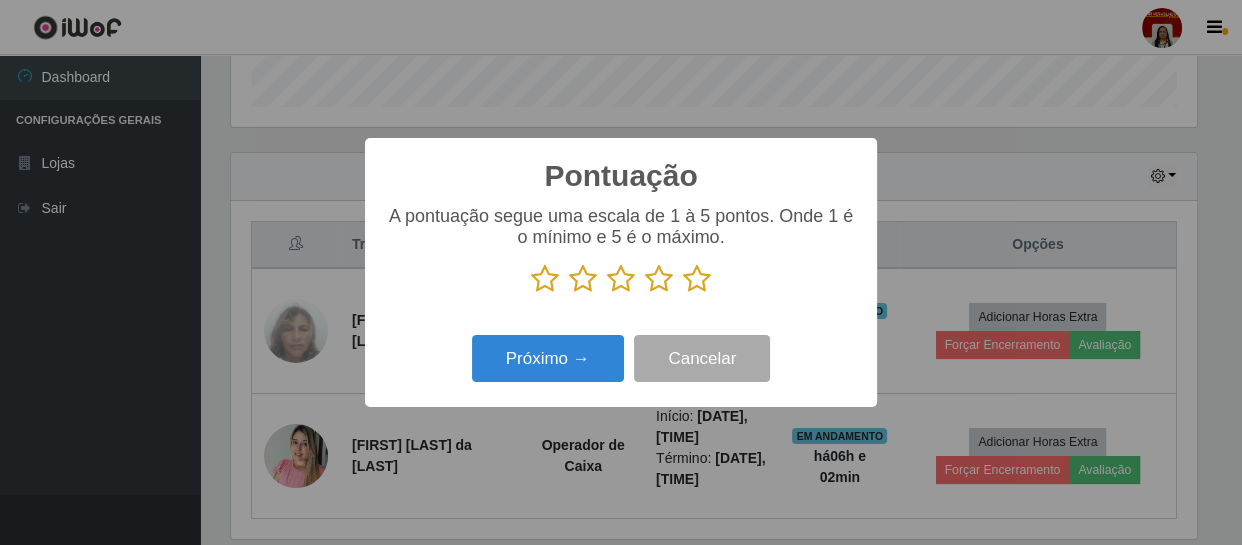click at bounding box center [697, 279] 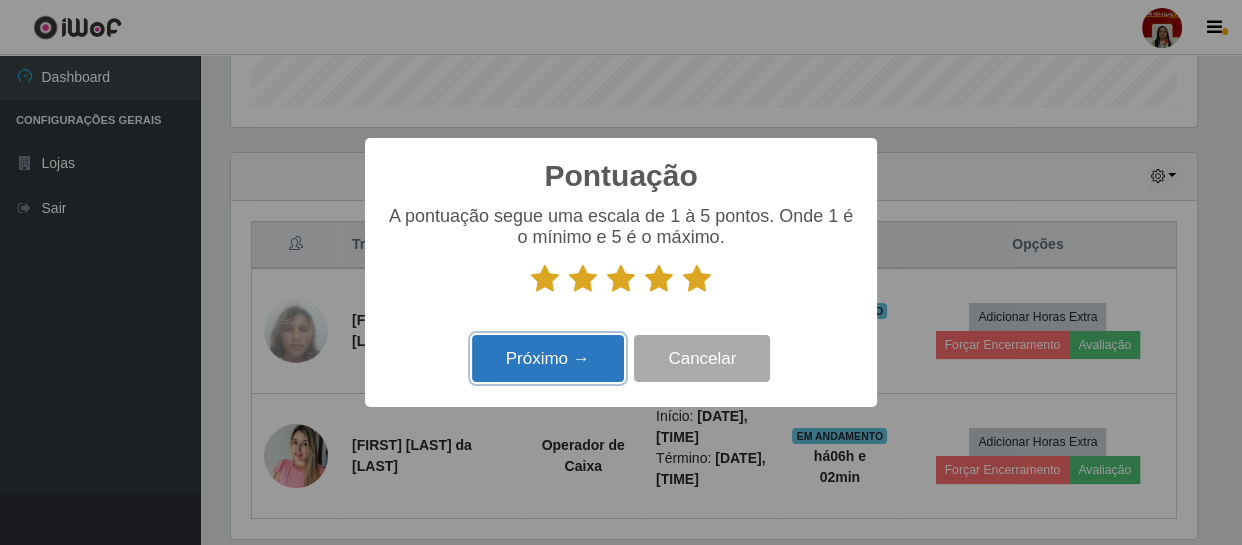 click on "Próximo →" at bounding box center [548, 358] 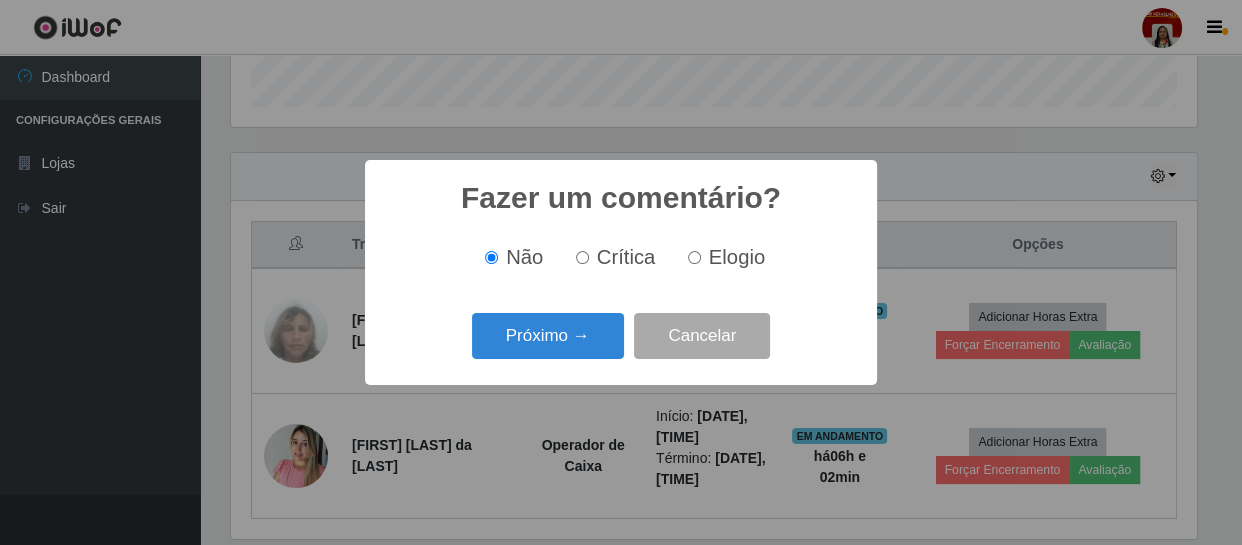 click on "Próximo → Cancelar" at bounding box center [621, 335] 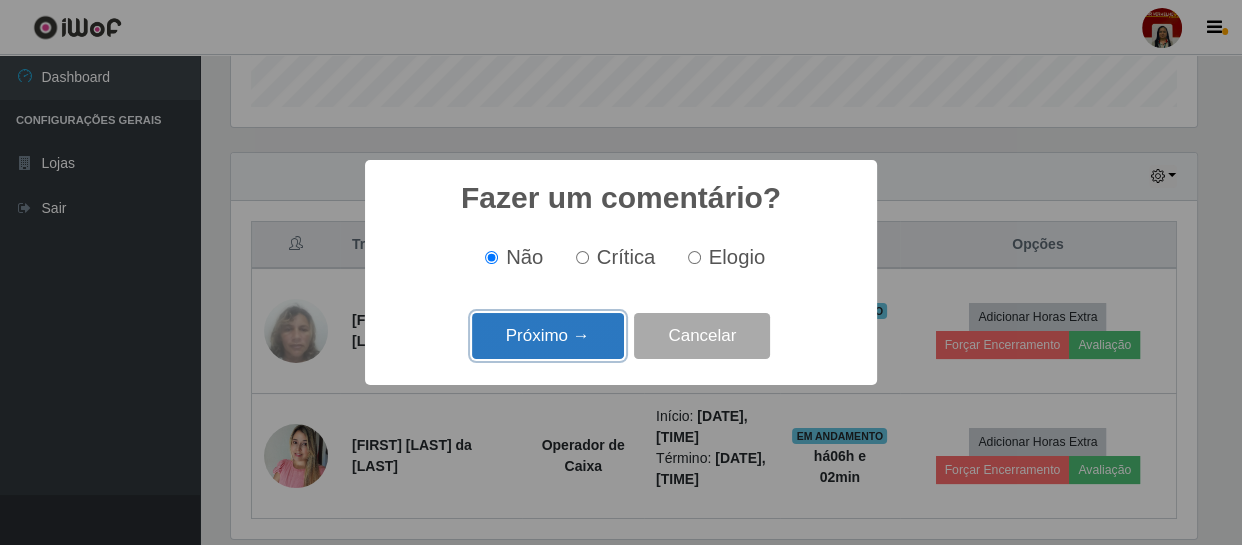 click on "Próximo →" at bounding box center [548, 336] 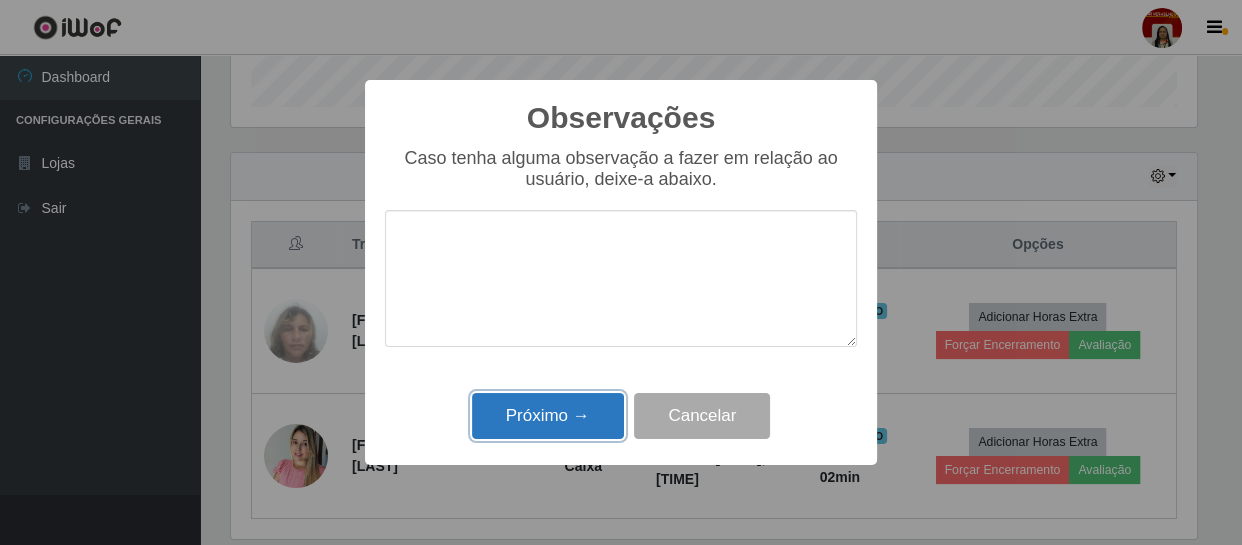 click on "Próximo →" at bounding box center (548, 416) 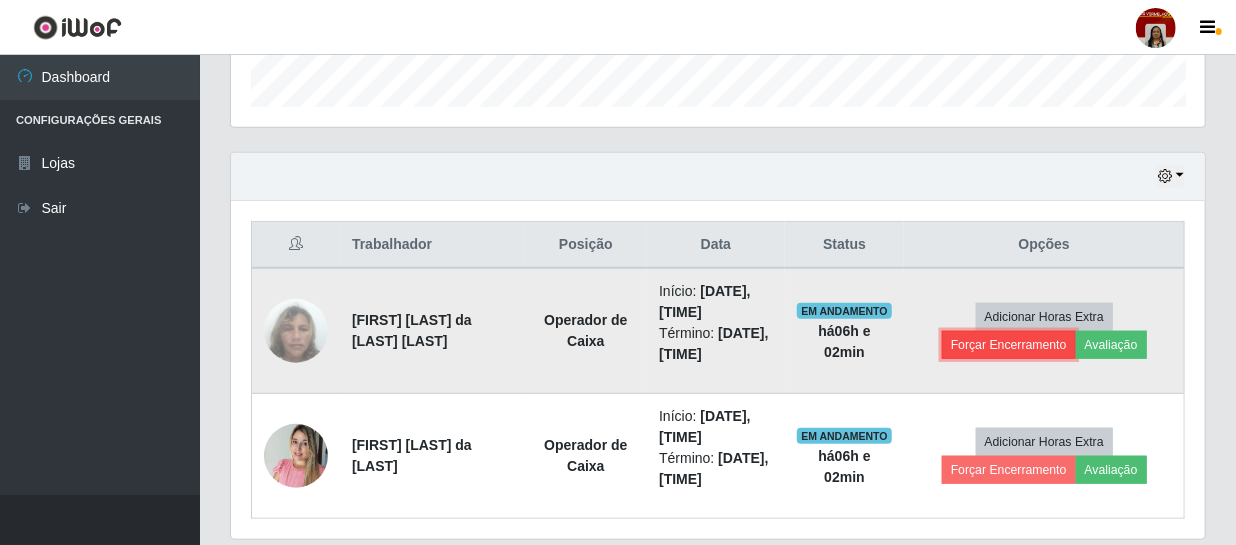 click on "Forçar Encerramento" at bounding box center (1009, 345) 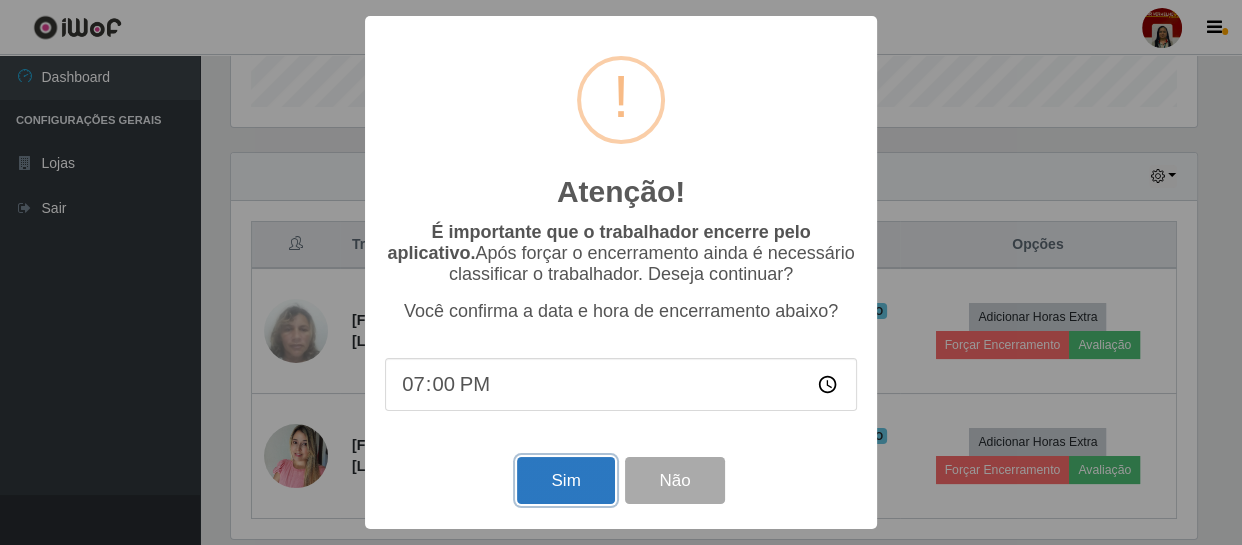 click on "Sim" at bounding box center [565, 480] 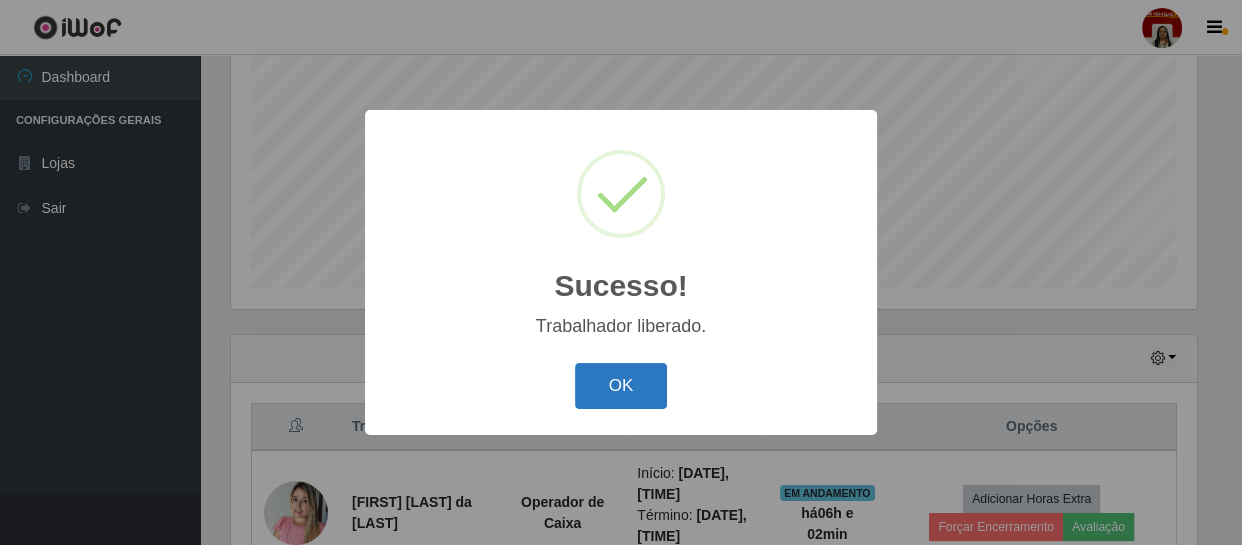 click on "OK" at bounding box center (621, 386) 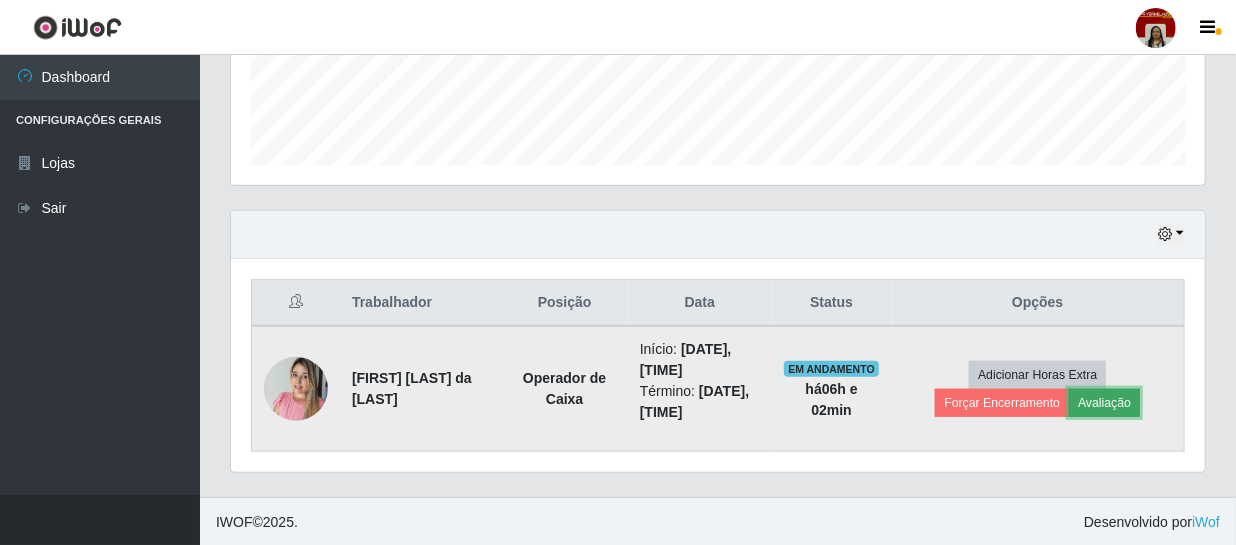 click on "Avaliação" at bounding box center [1104, 403] 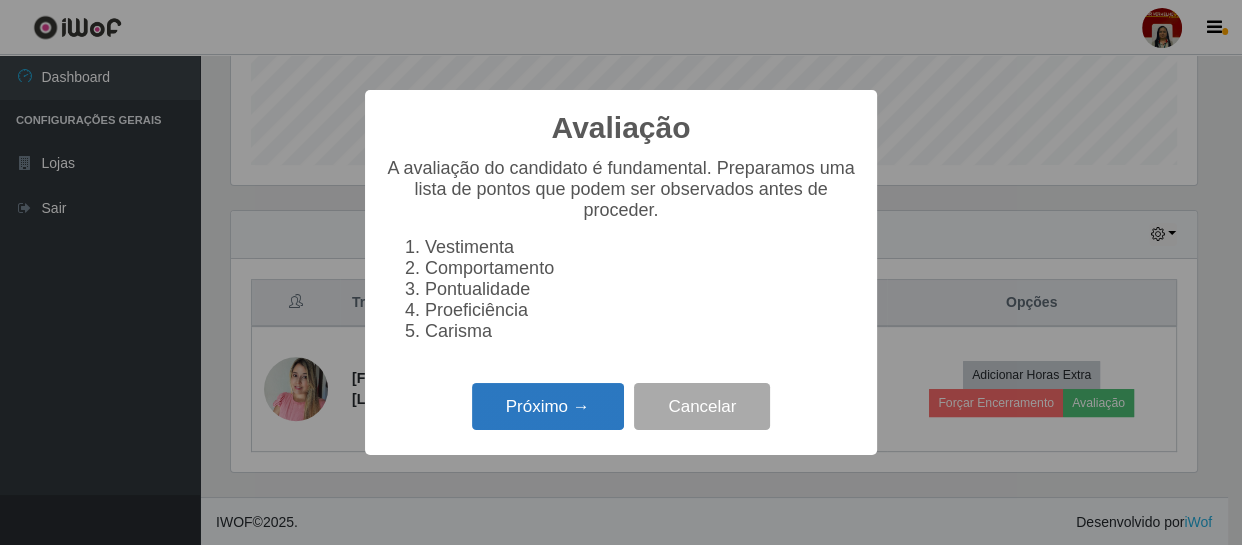 click on "Próximo →" at bounding box center (548, 406) 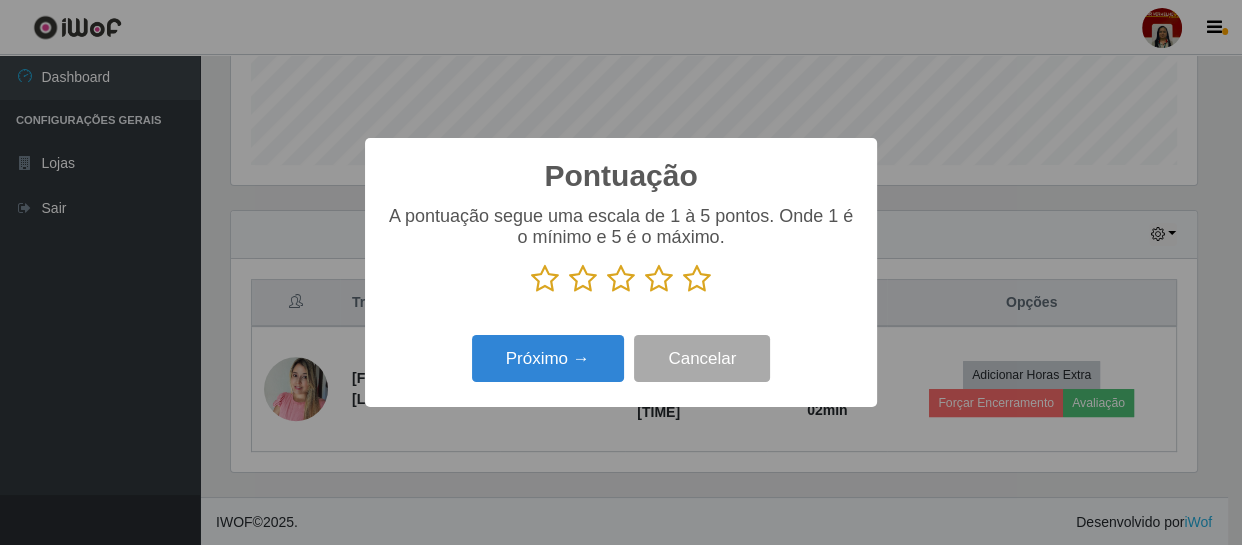 click at bounding box center (697, 279) 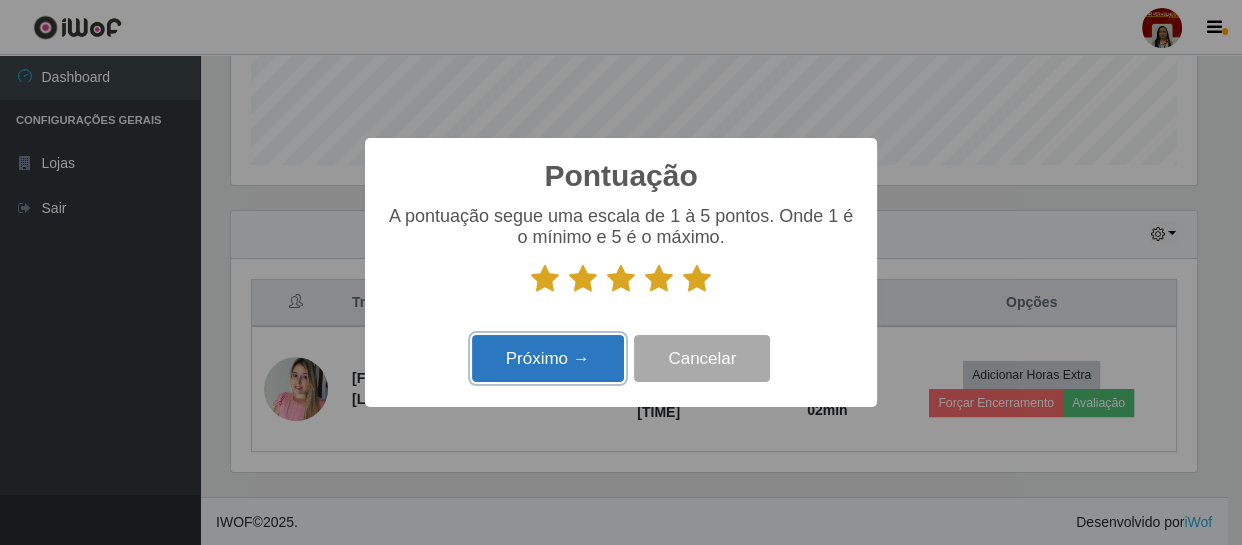 click on "Próximo →" at bounding box center (548, 358) 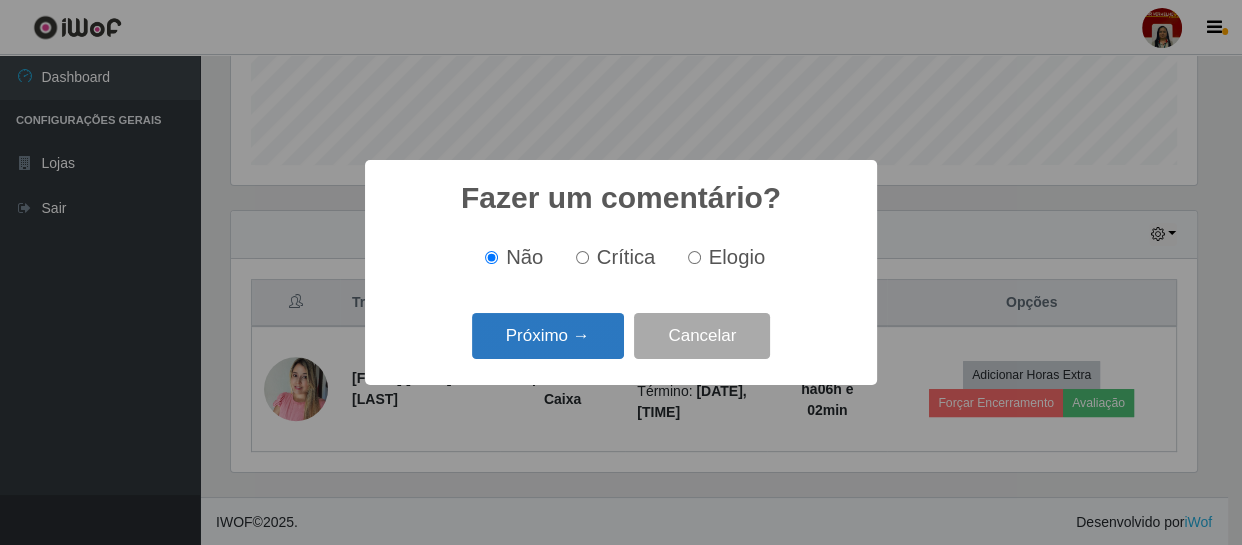 click on "Próximo →" at bounding box center [548, 336] 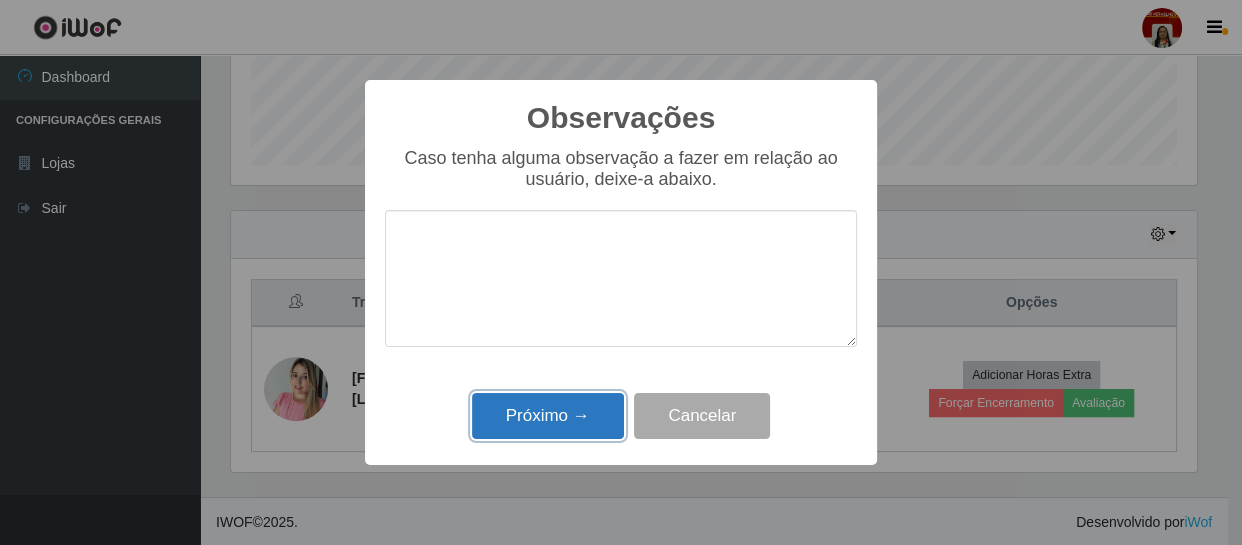 click on "Próximo →" at bounding box center [548, 416] 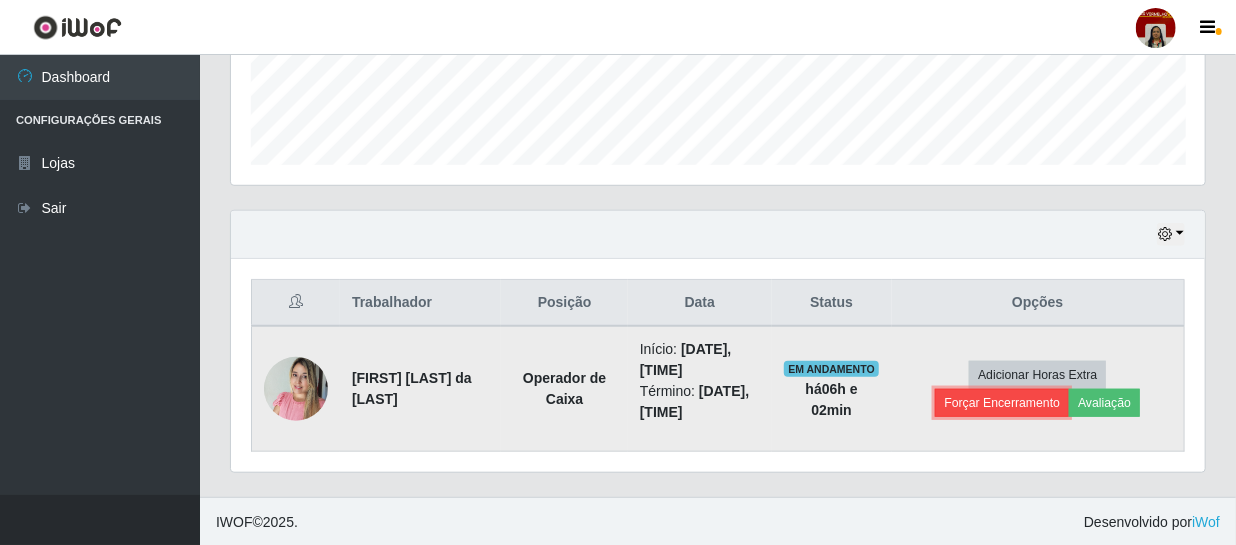 click on "Forçar Encerramento" at bounding box center [1002, 403] 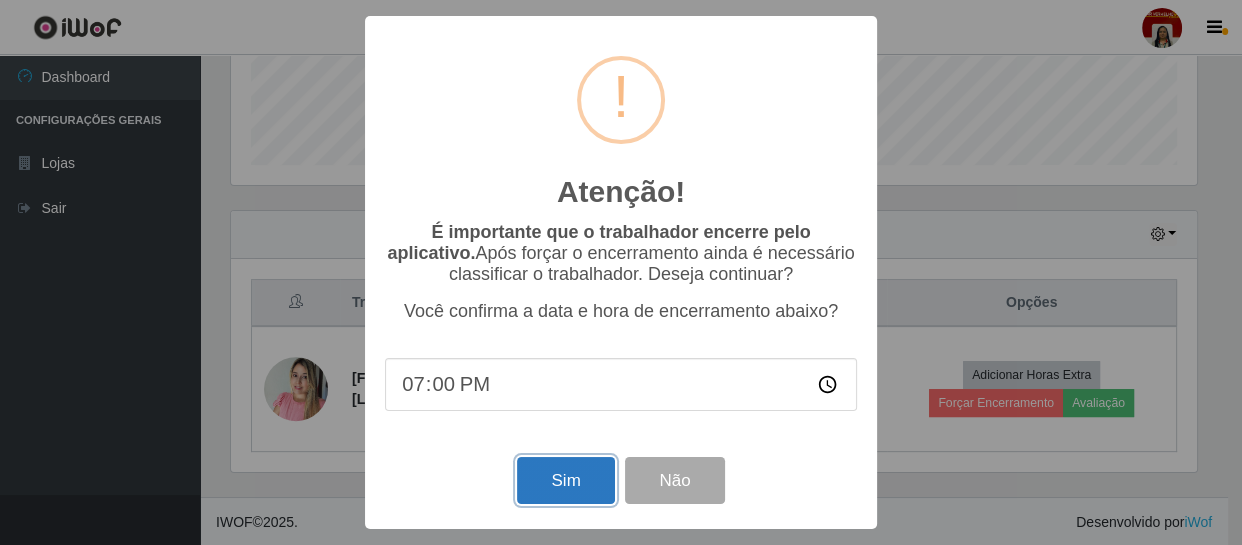 click on "Sim" at bounding box center (565, 480) 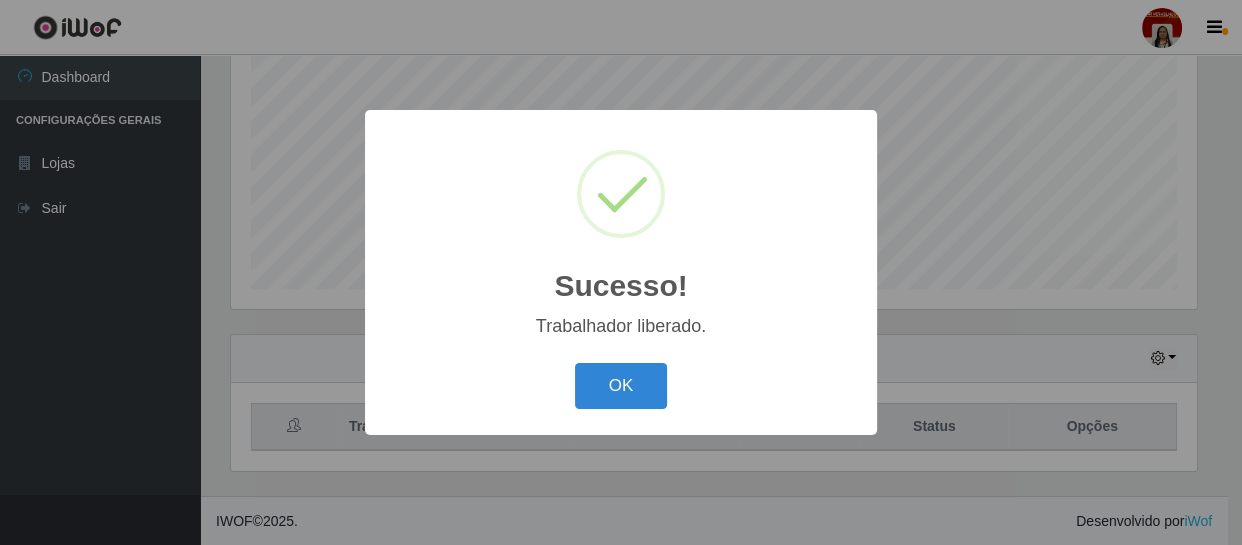 click on "OK Cancel" at bounding box center (621, 385) 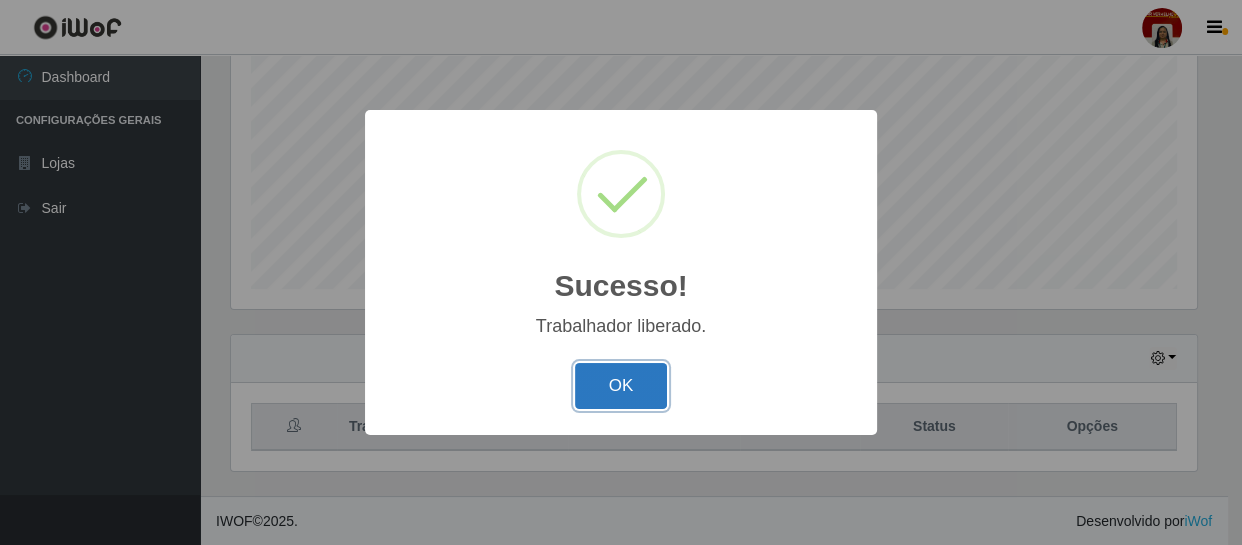 click on "OK" at bounding box center [621, 386] 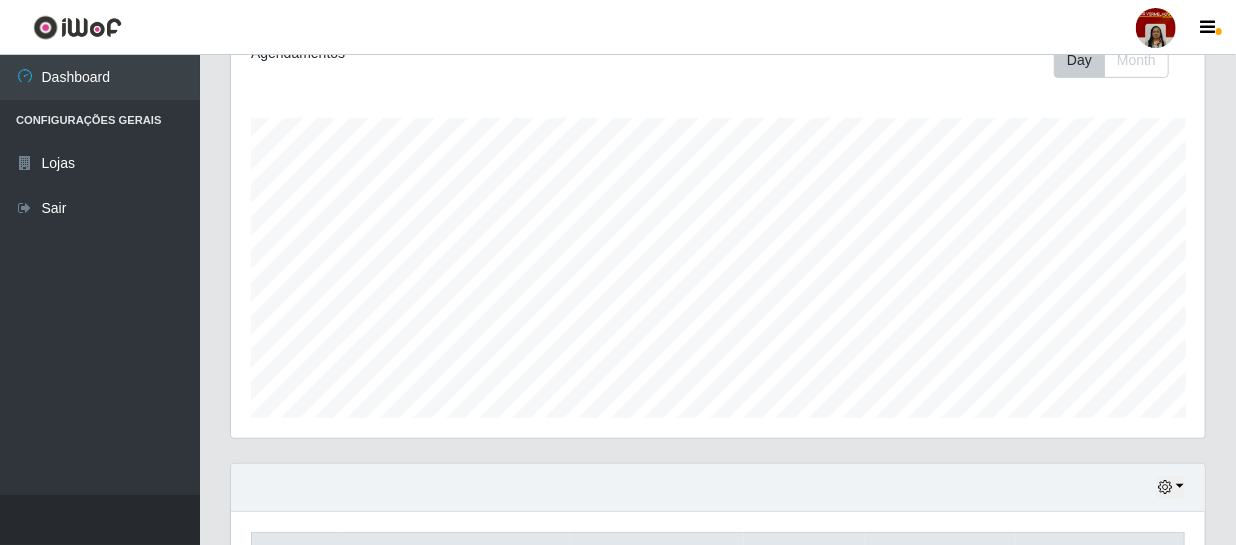 scroll, scrollTop: 426, scrollLeft: 0, axis: vertical 